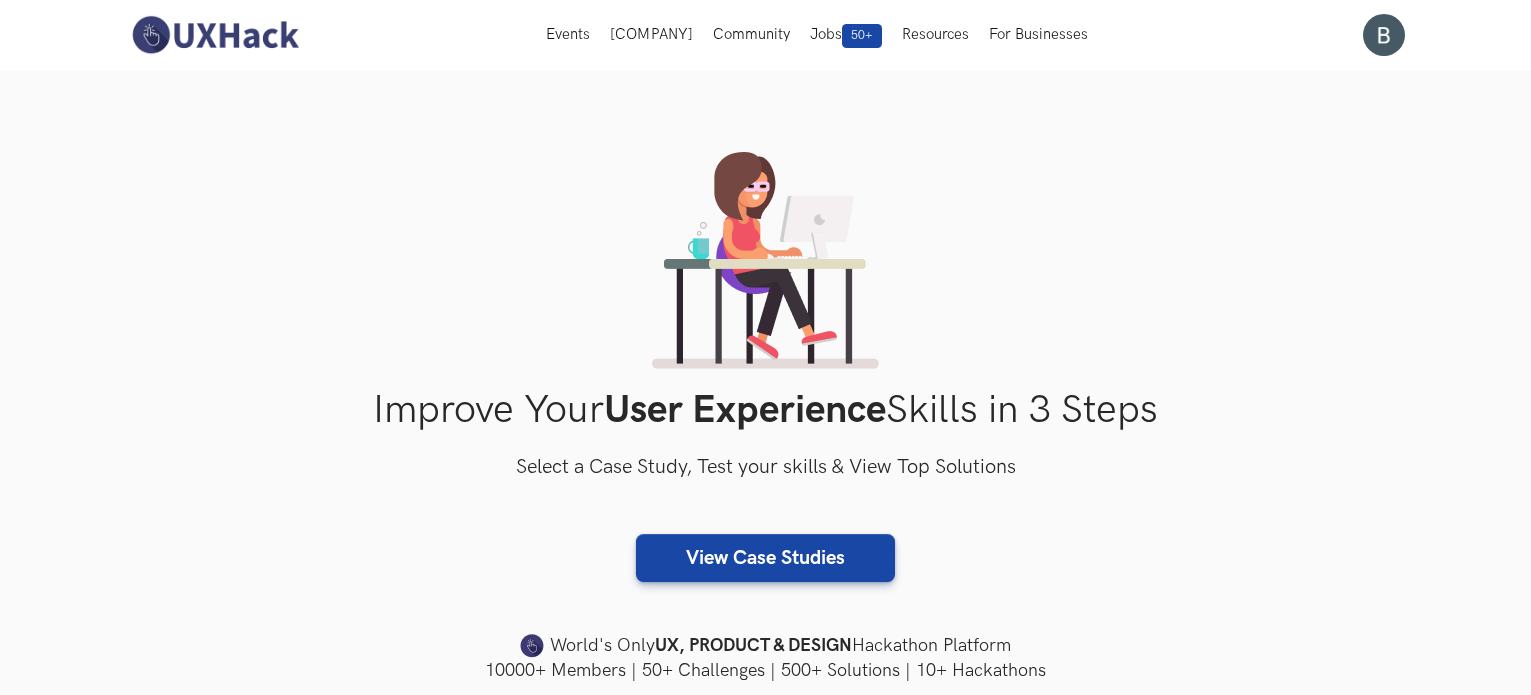 scroll, scrollTop: 0, scrollLeft: 0, axis: both 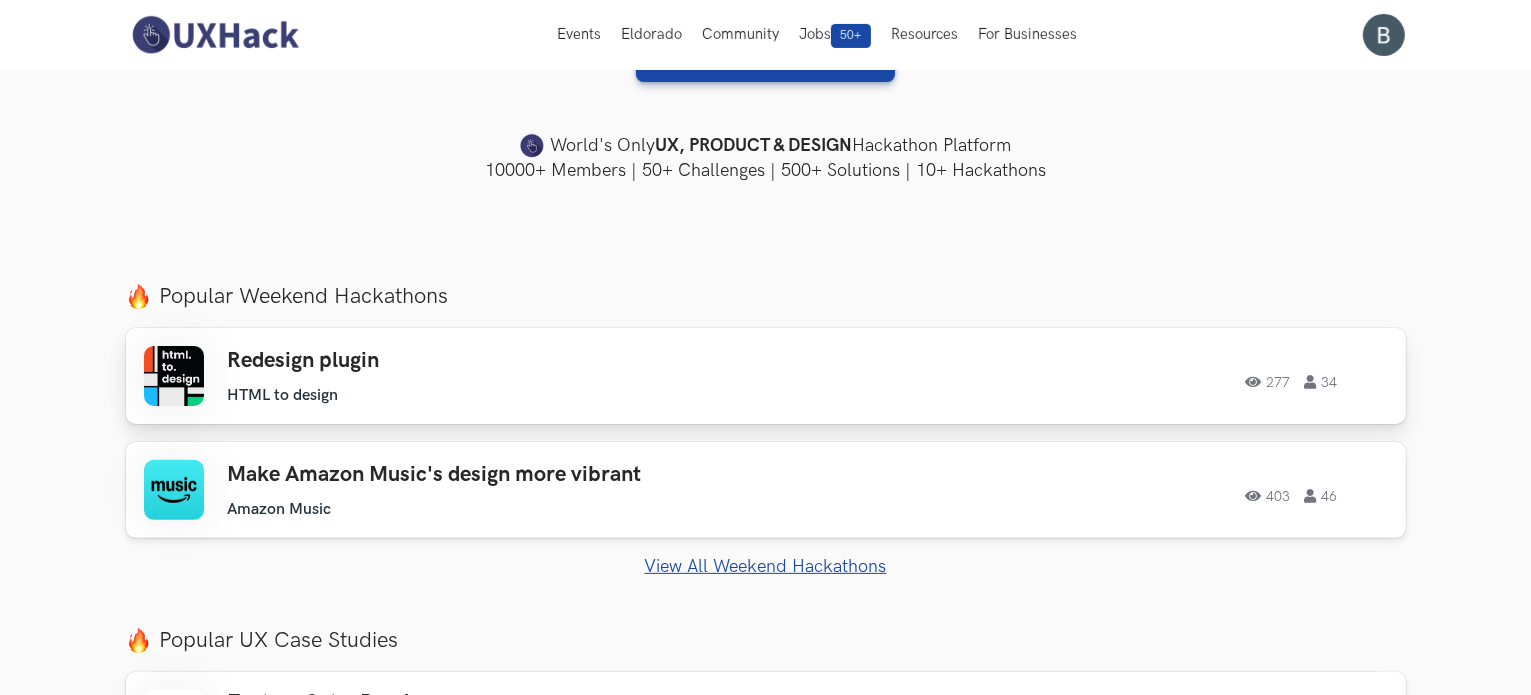 click on "HTML to design" at bounding box center (283, 395) 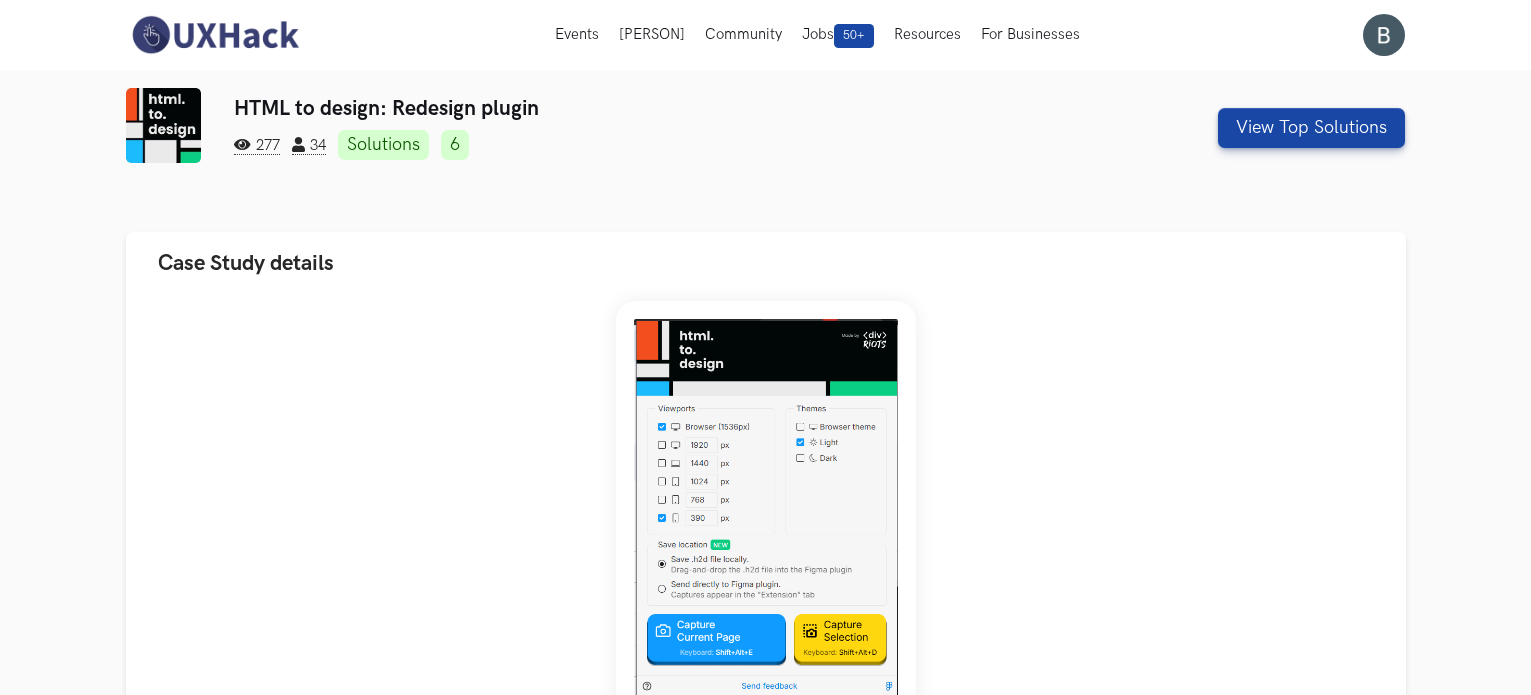 scroll, scrollTop: 0, scrollLeft: 0, axis: both 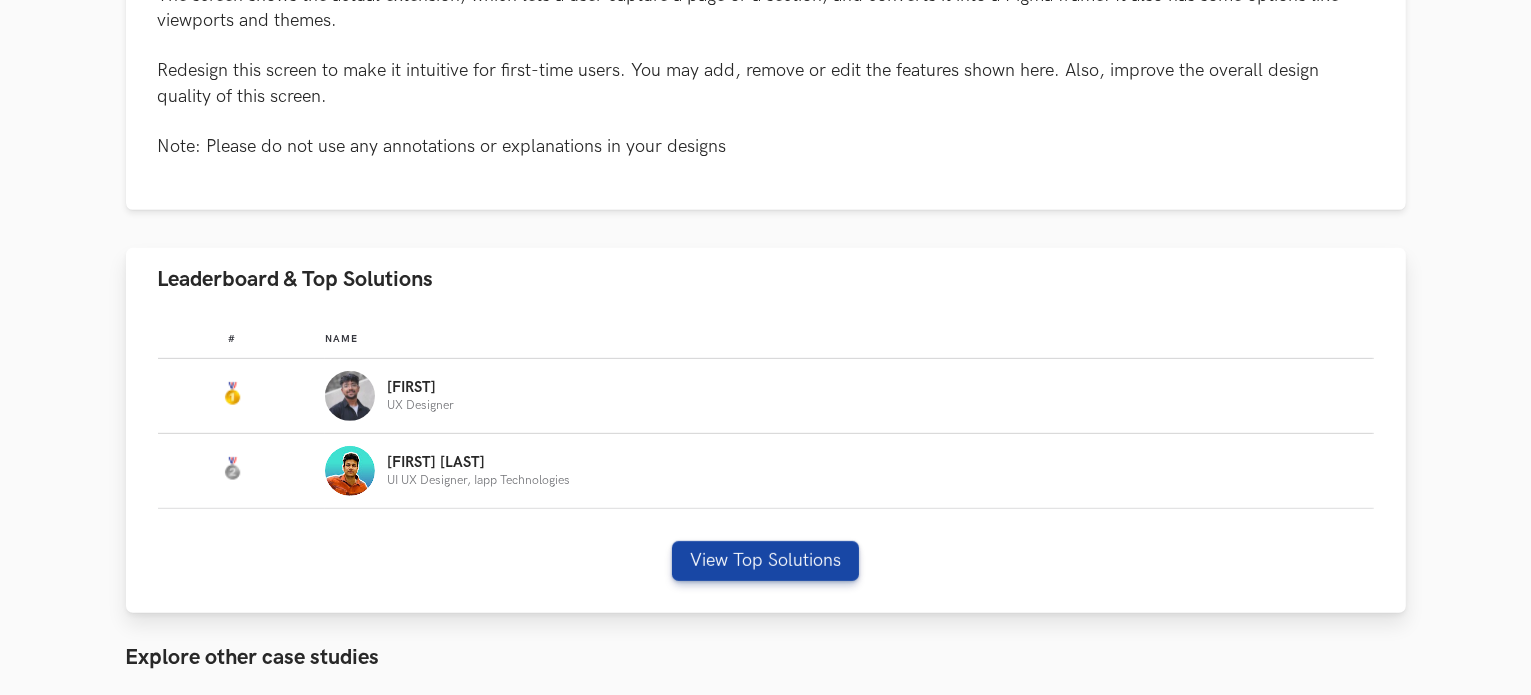 click on "[FIRST]" at bounding box center [420, 388] 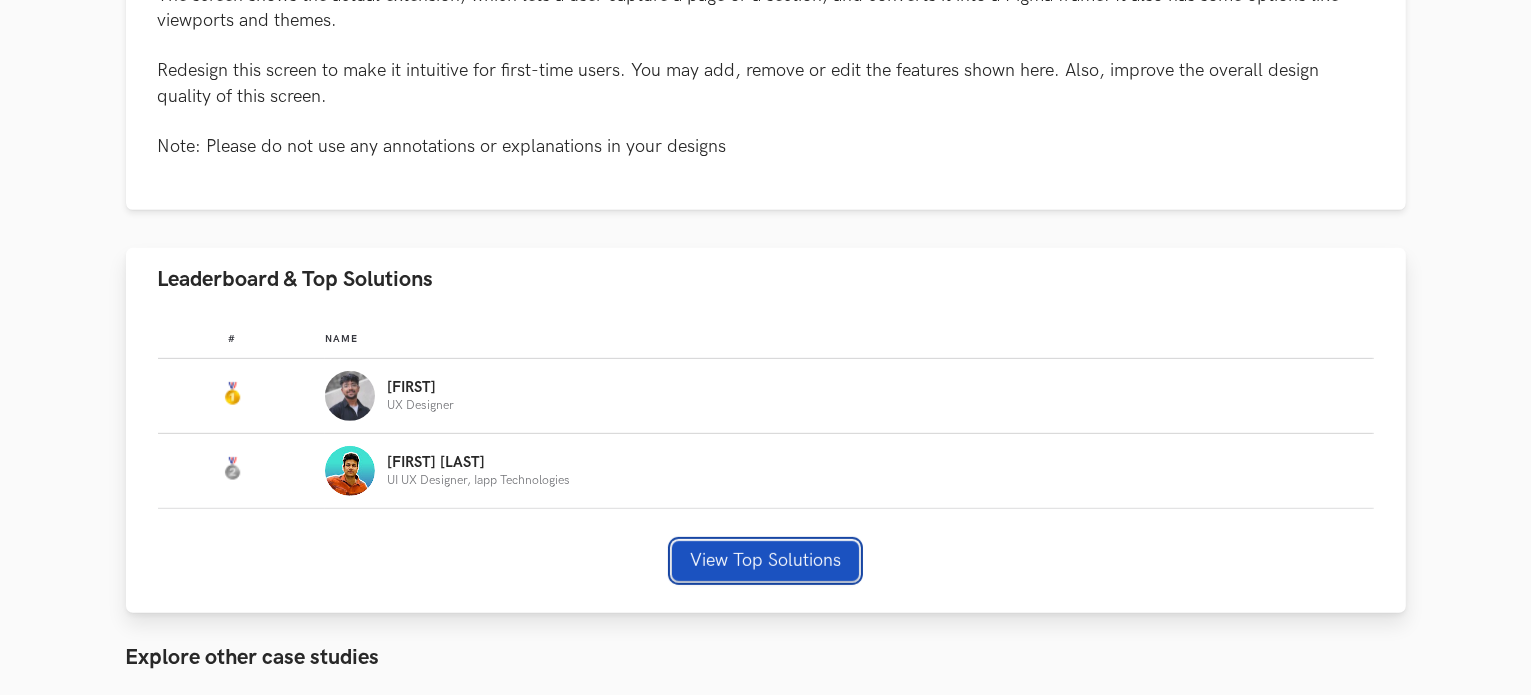 click on "View Top Solutions" at bounding box center (765, 561) 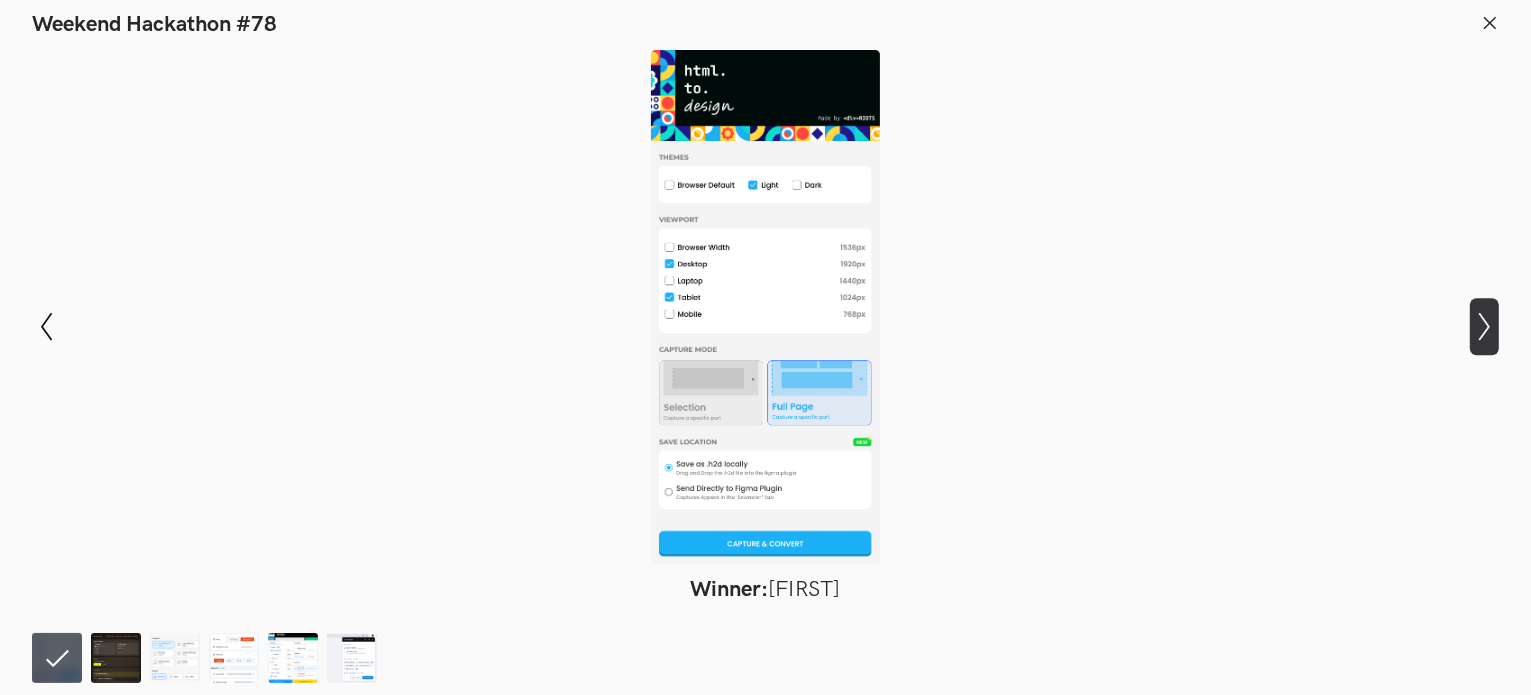 click on "Show next slide" 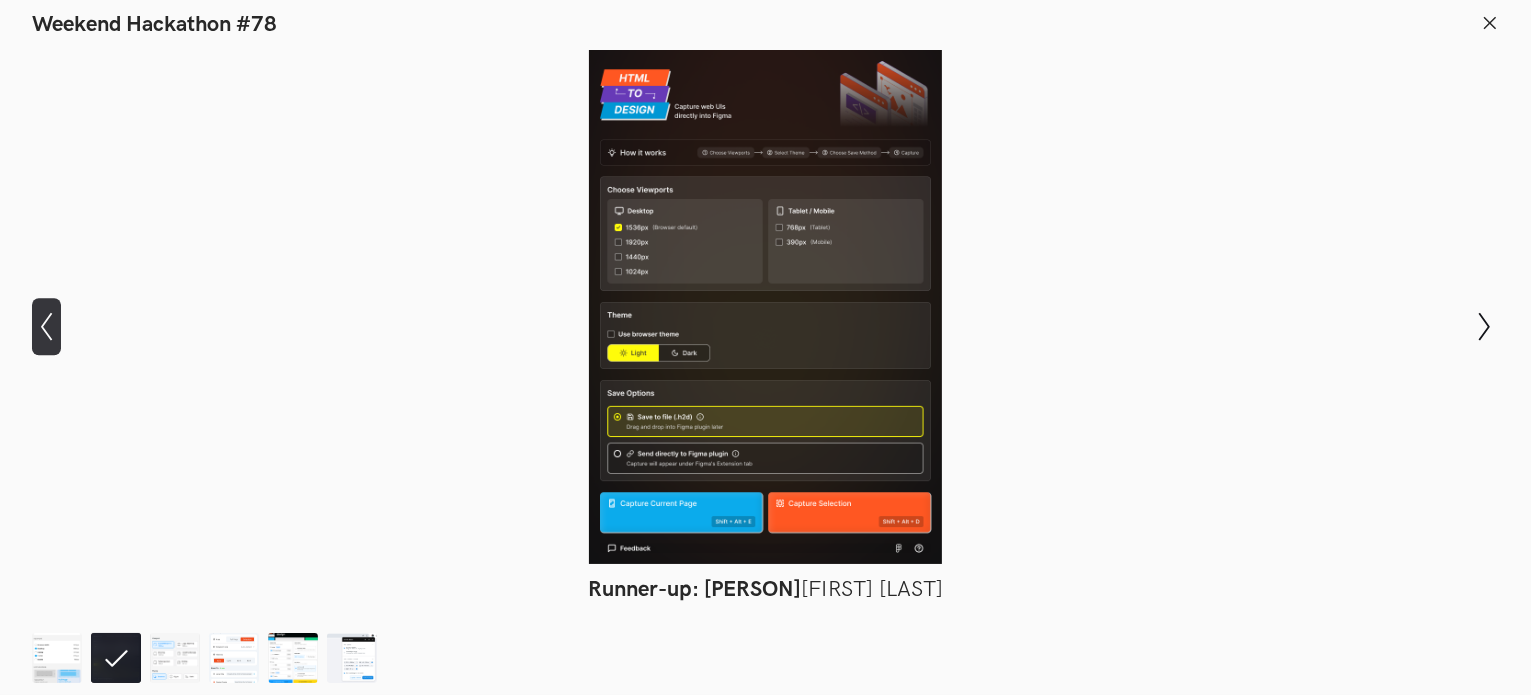 click on "Show previous slide" at bounding box center (46, 327) 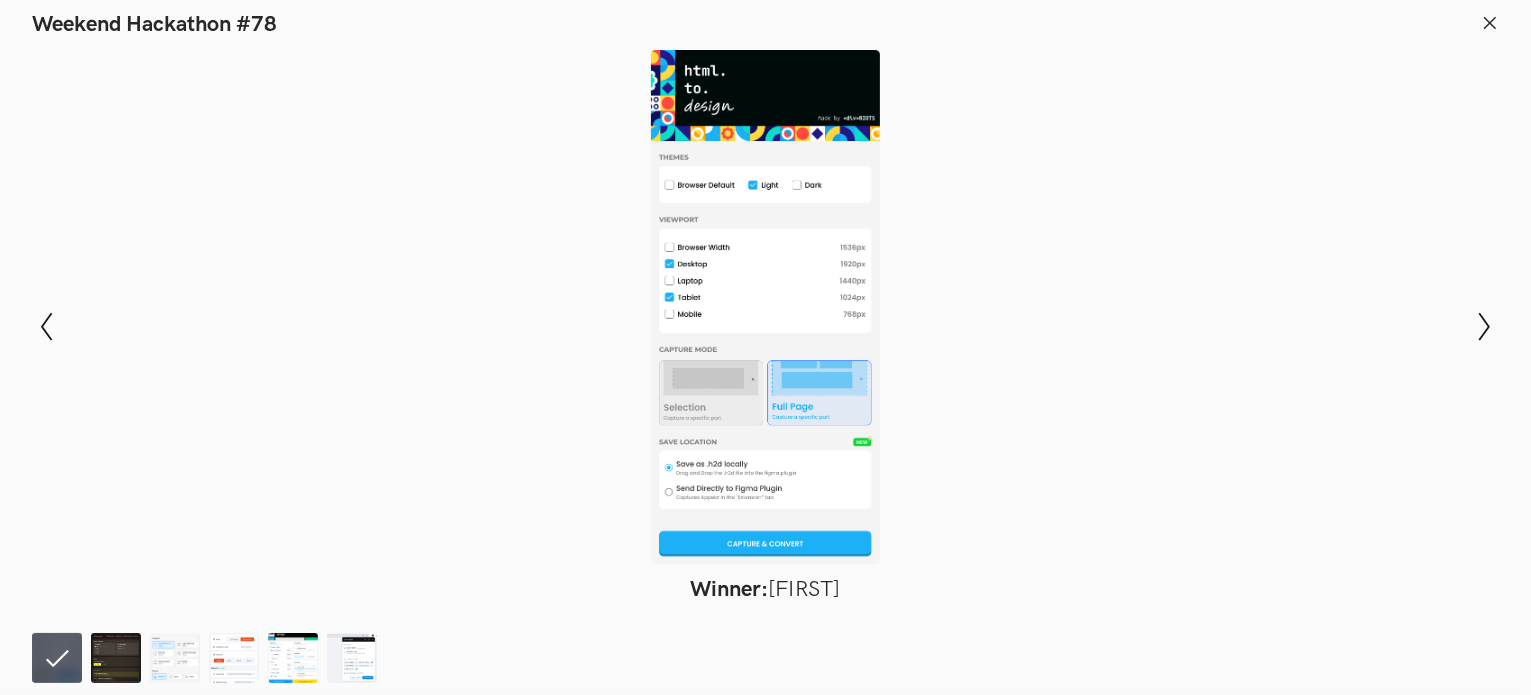 scroll, scrollTop: 900, scrollLeft: 0, axis: vertical 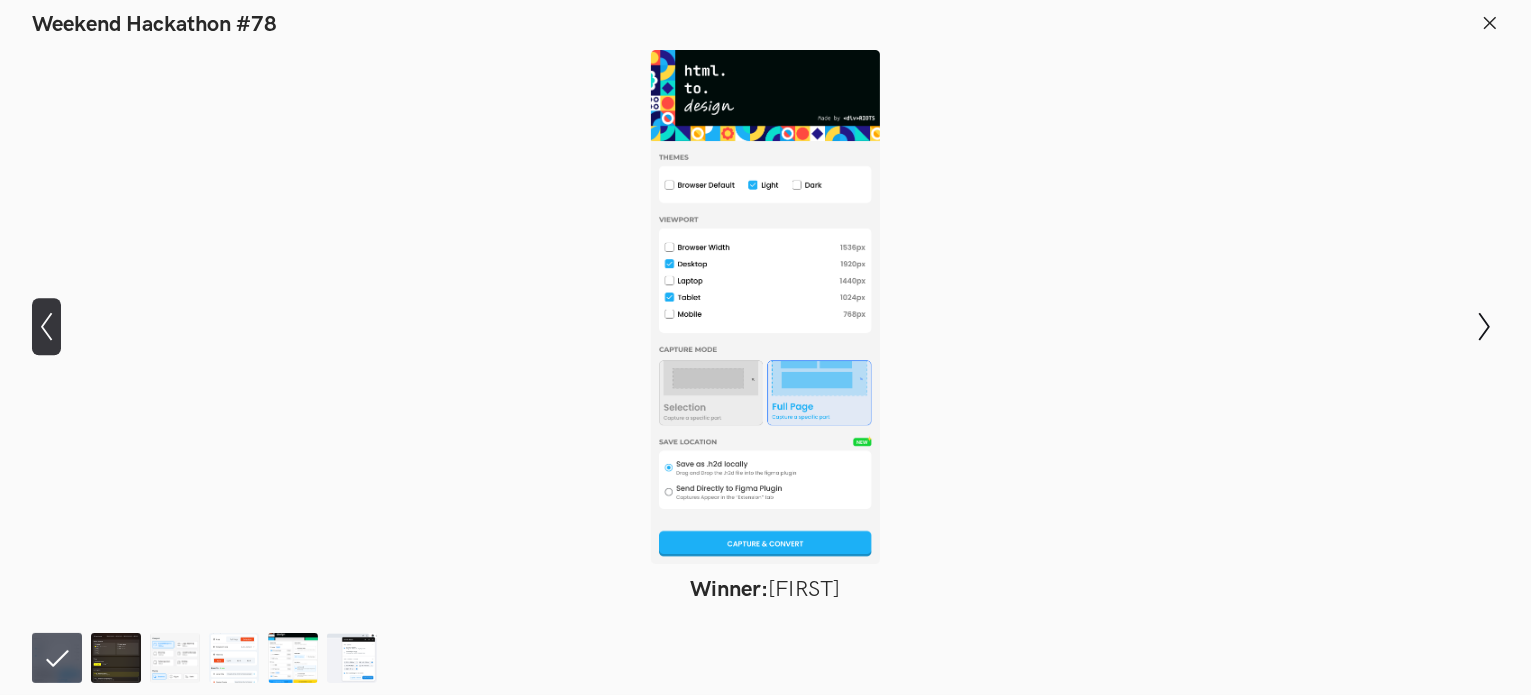 click on "Show previous slide" 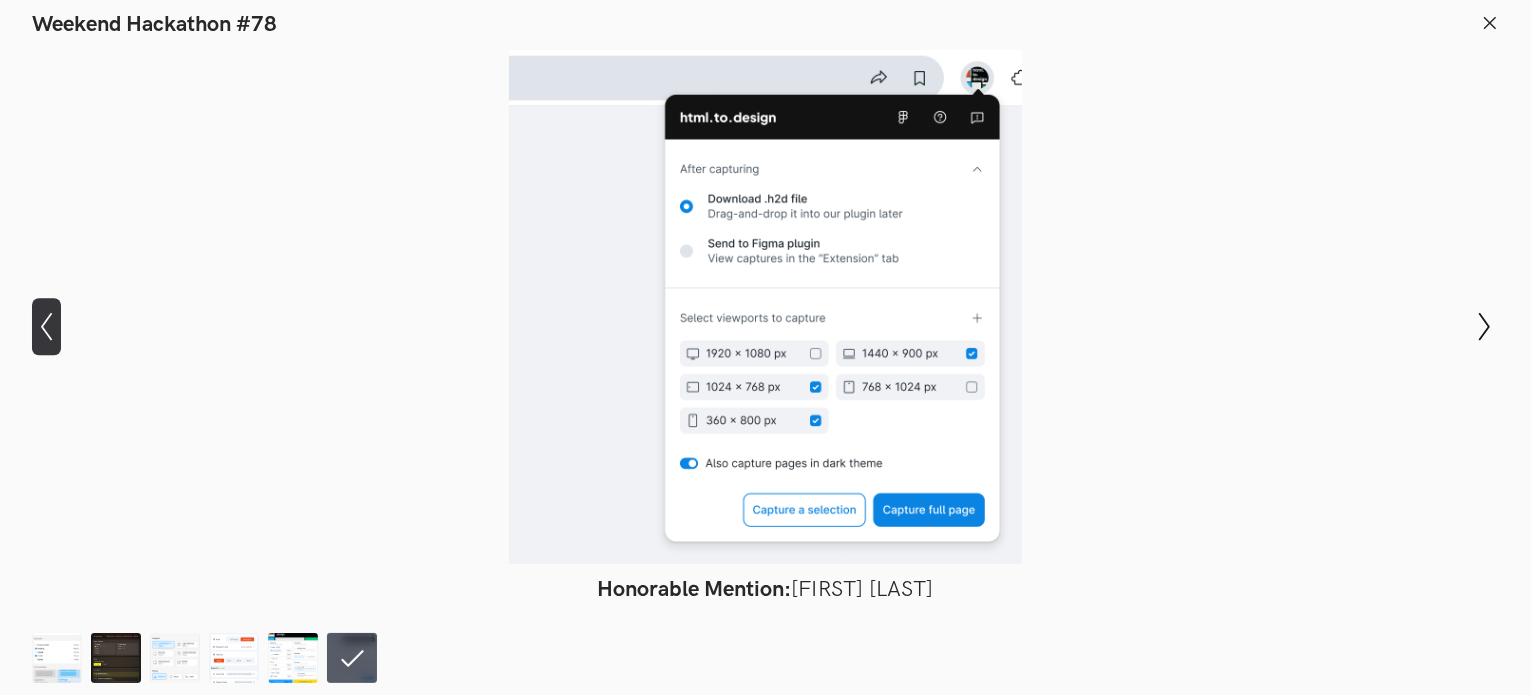 click on "Show previous slide" 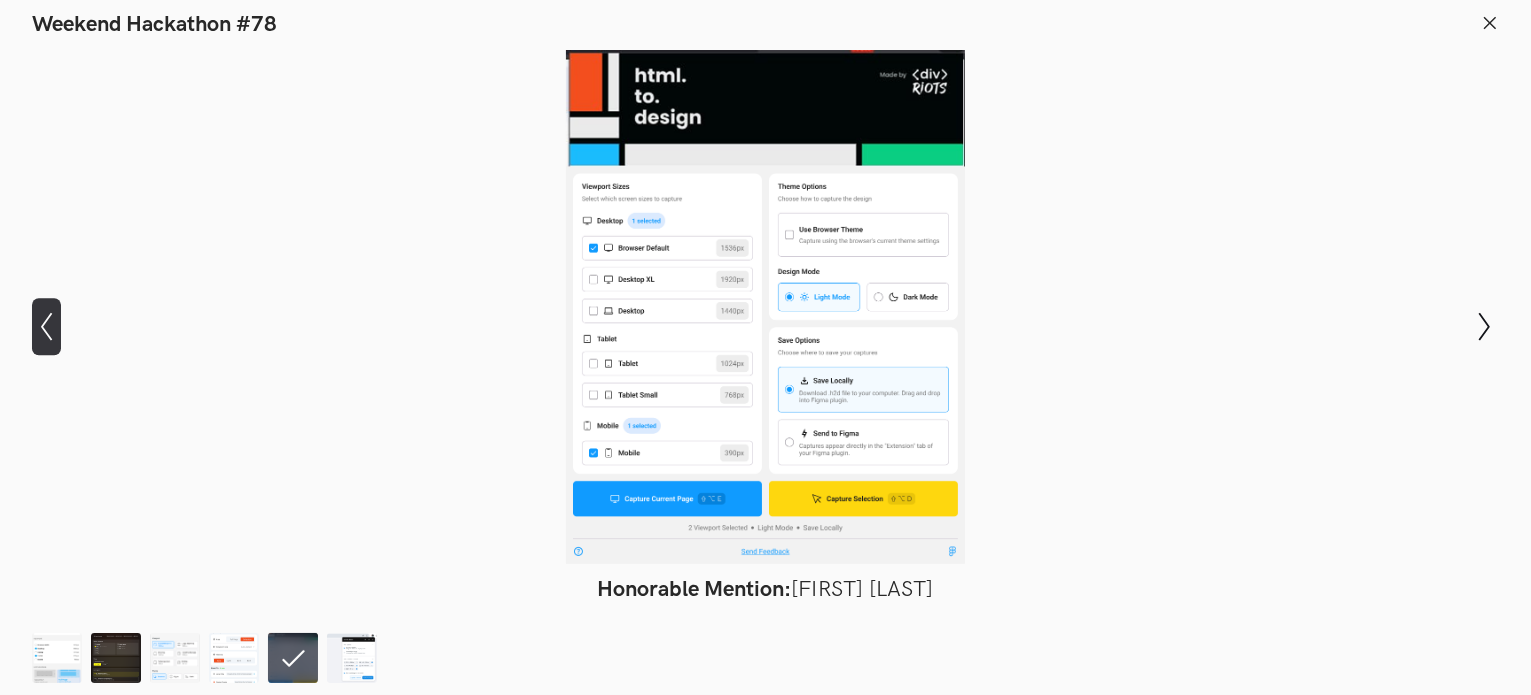 click on "Show previous slide" 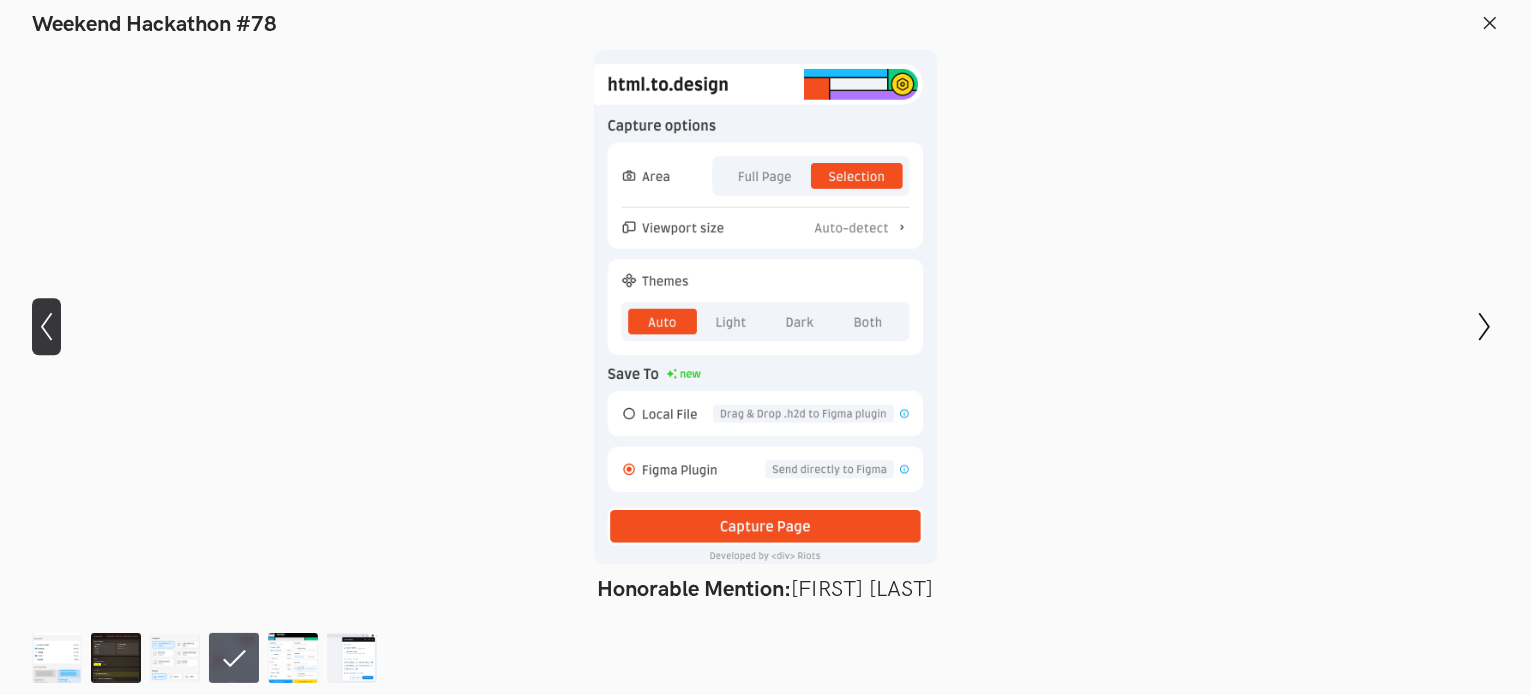 click on "Show previous slide" 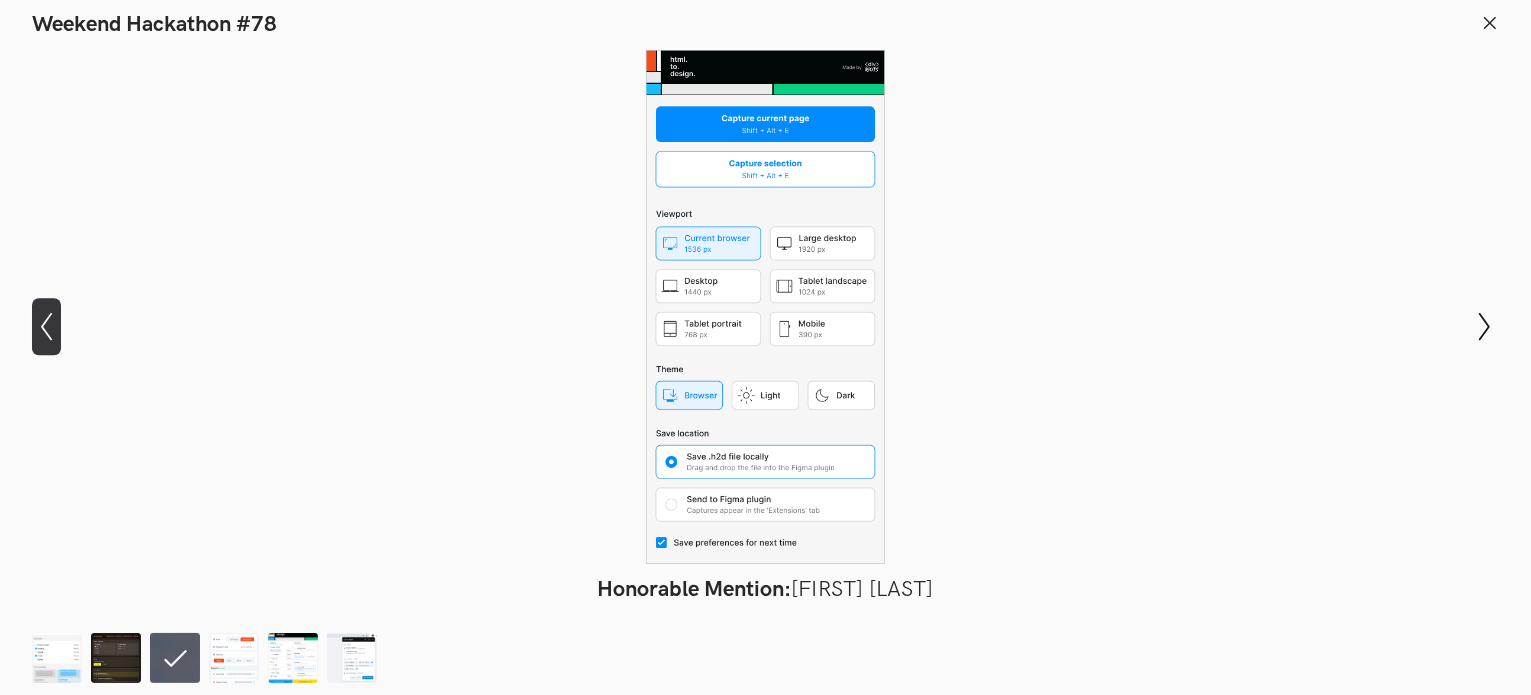 click on "Show previous slide" 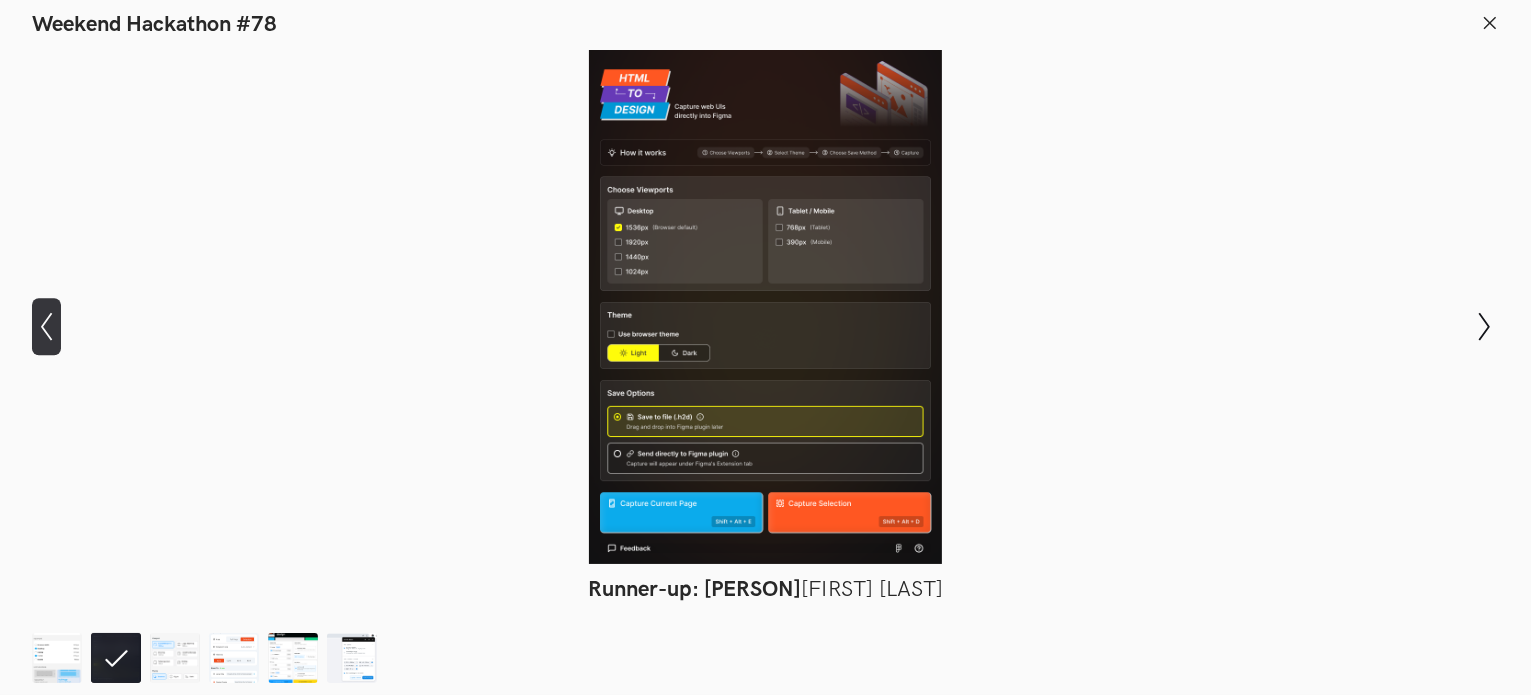 click on "Show previous slide" 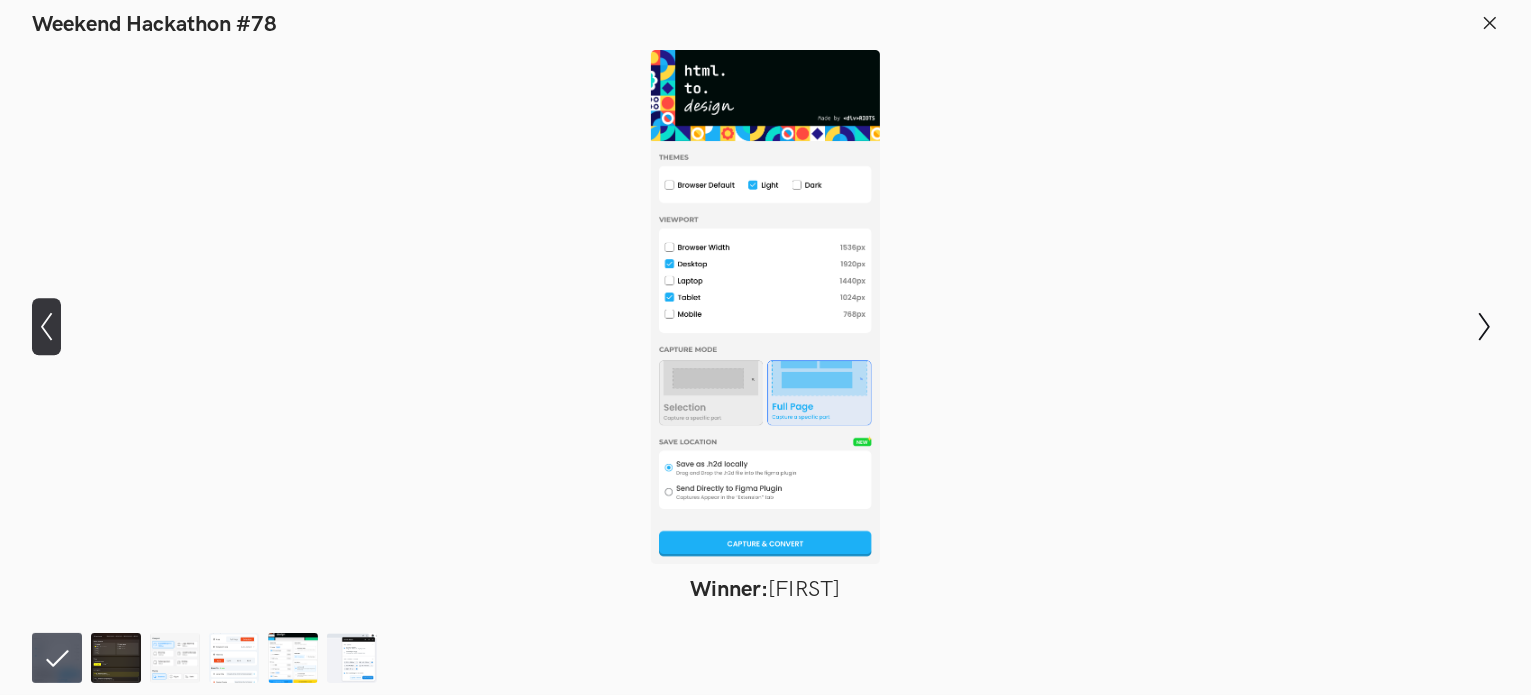 click on "Show previous slide" 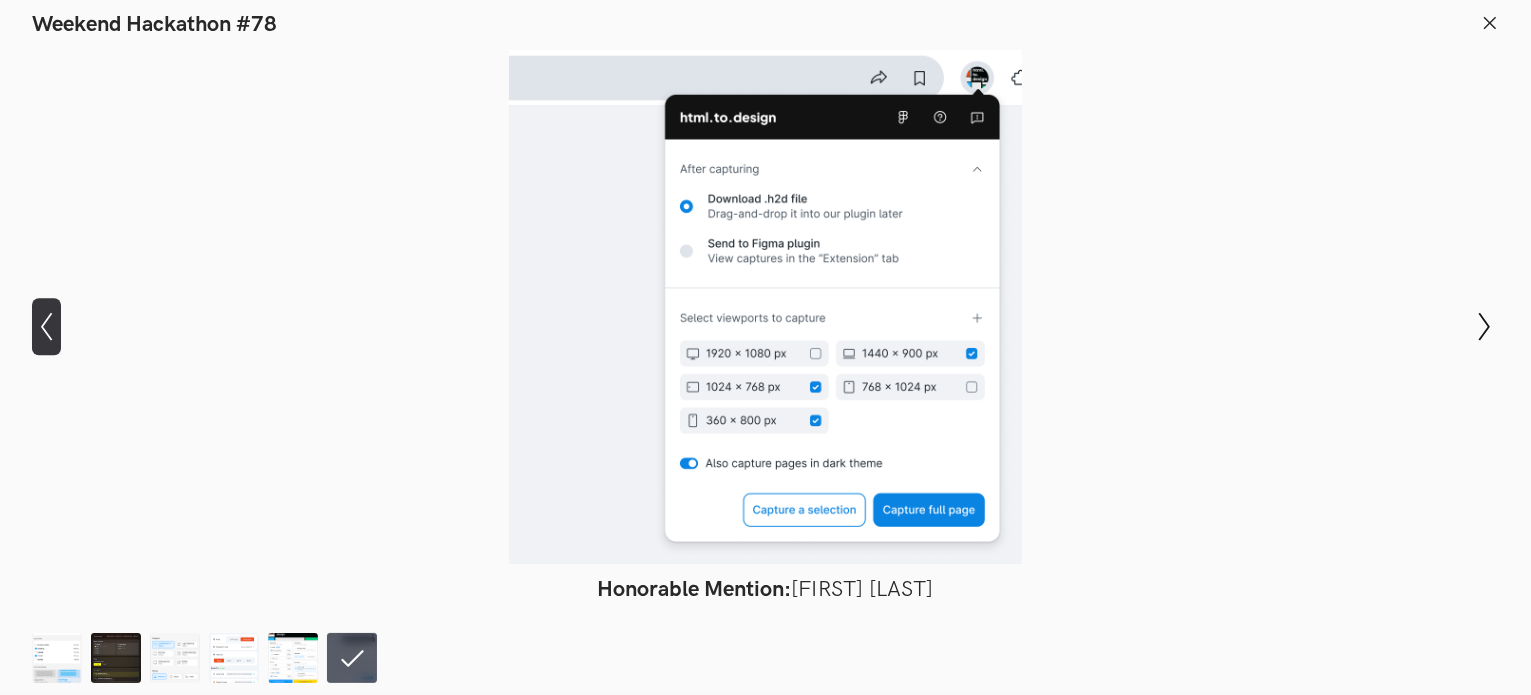 click on "Show previous slide" 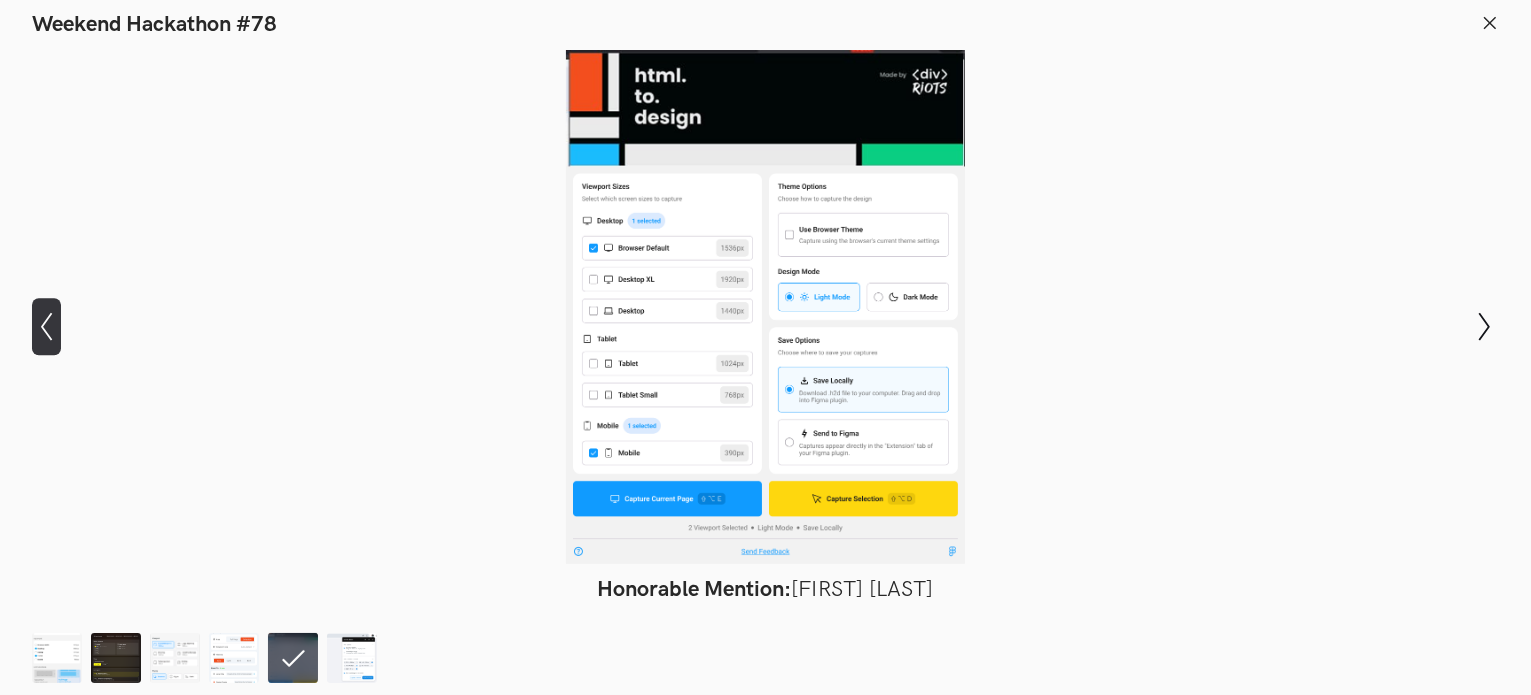 click on "Show previous slide" 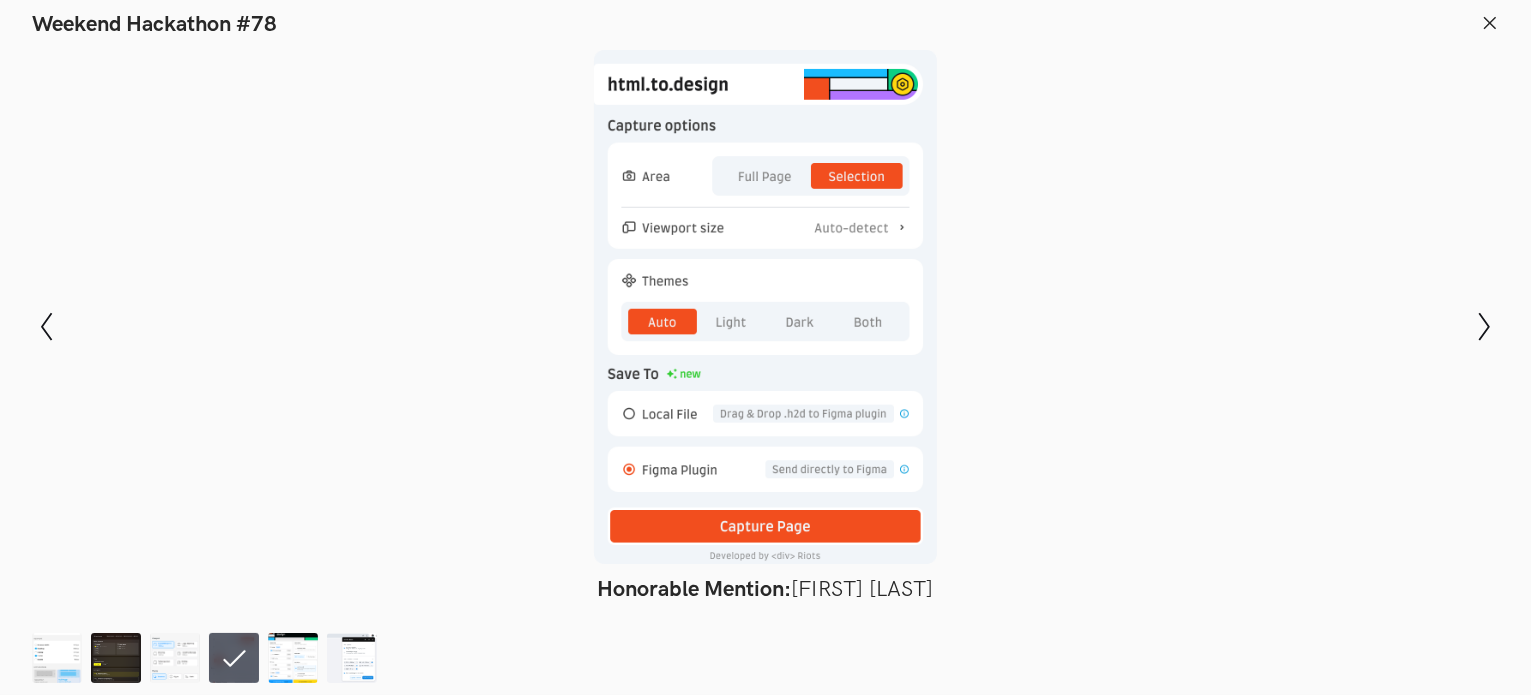 click on "Weekend Hackathon #78" at bounding box center (765, 19) 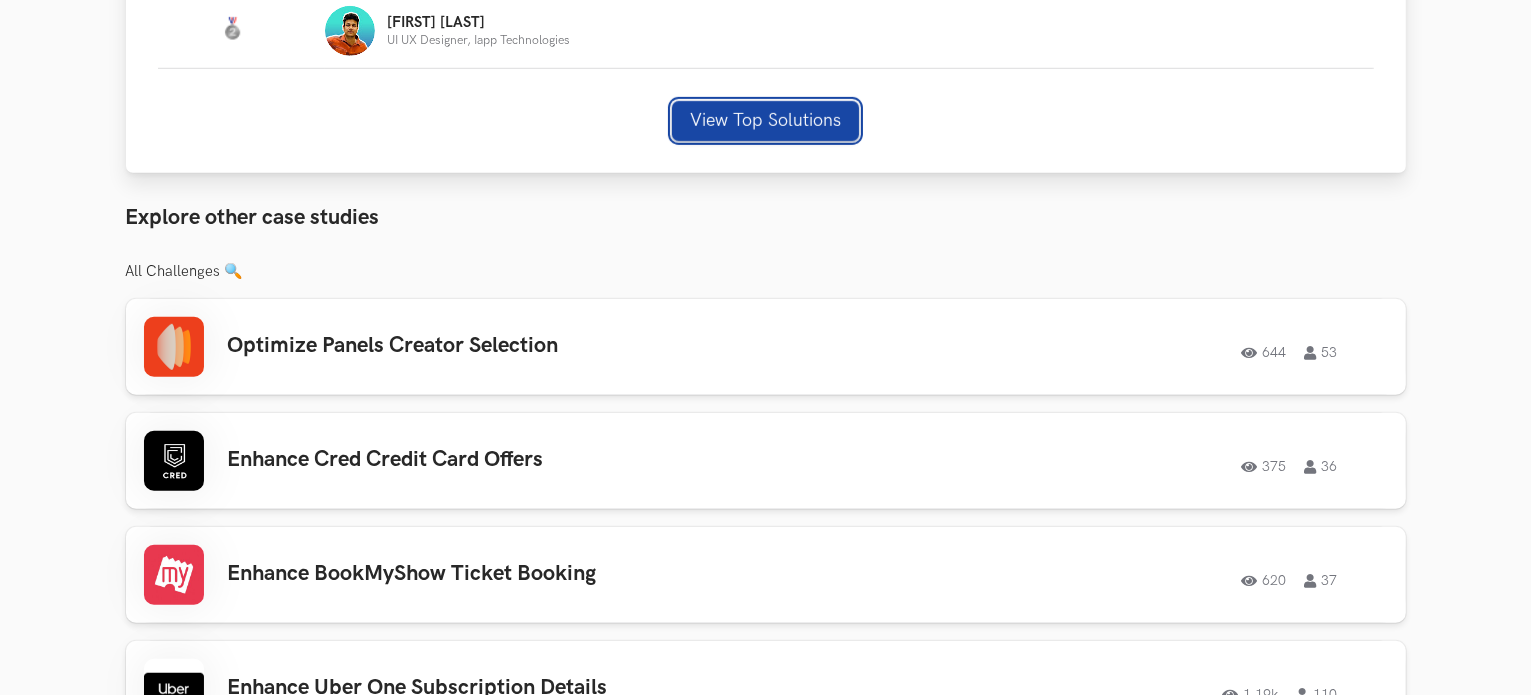 scroll, scrollTop: 1400, scrollLeft: 0, axis: vertical 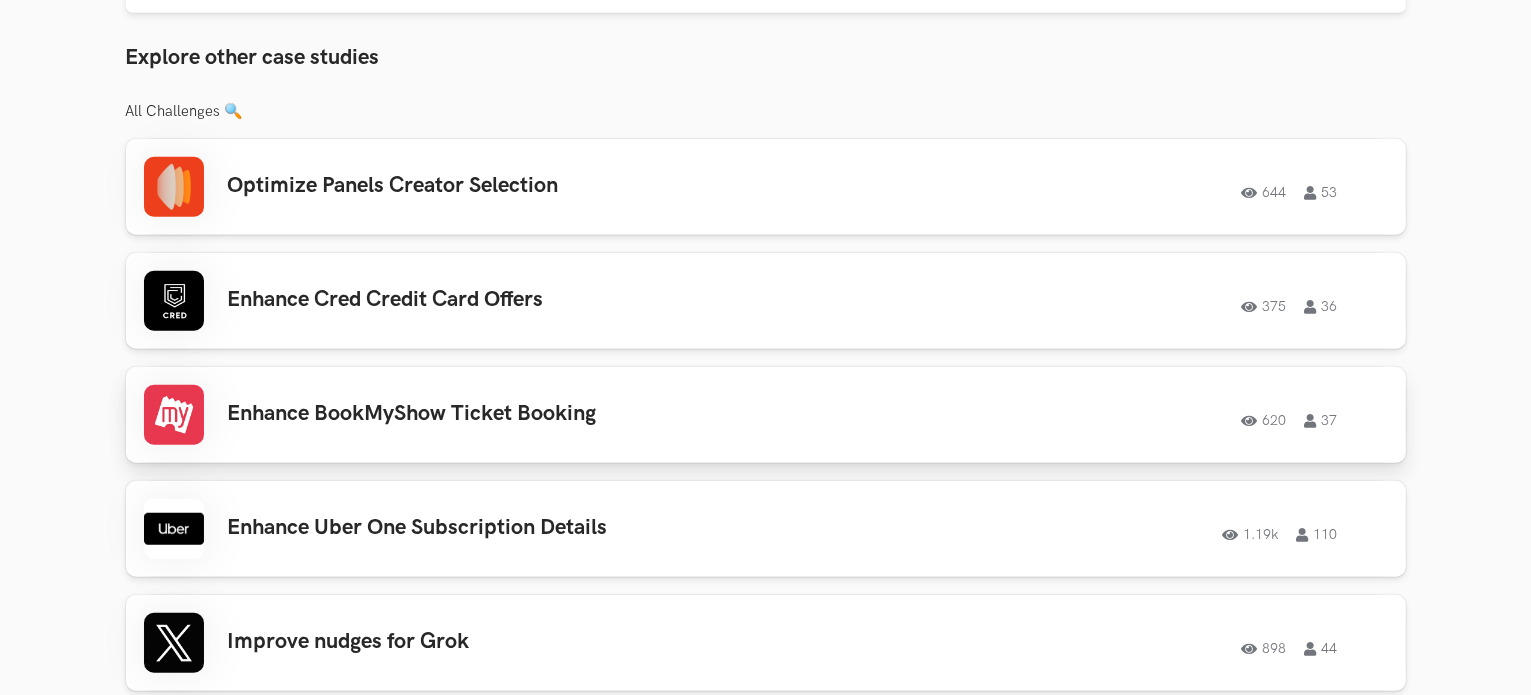 click on "Enhance BookMyShow Ticket Booking" at bounding box center [512, 414] 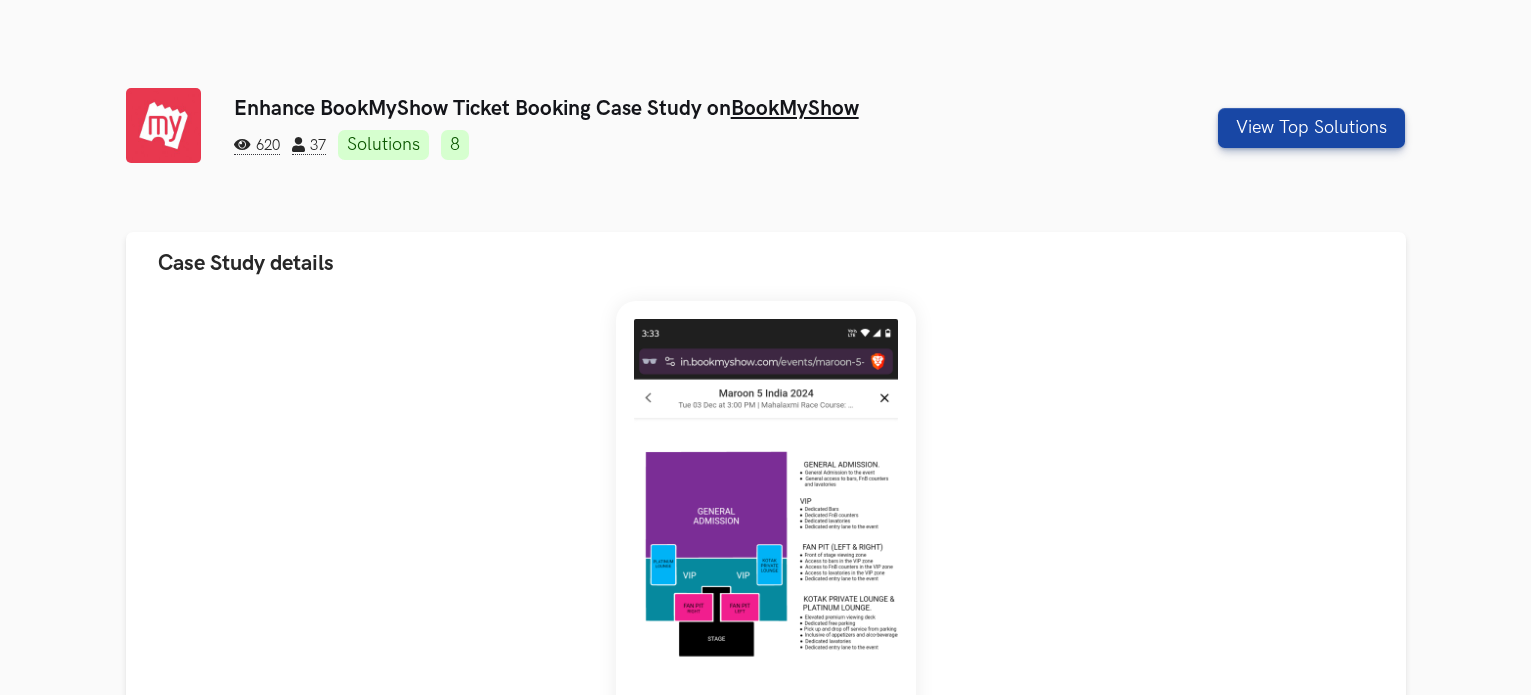 scroll, scrollTop: 1000, scrollLeft: 0, axis: vertical 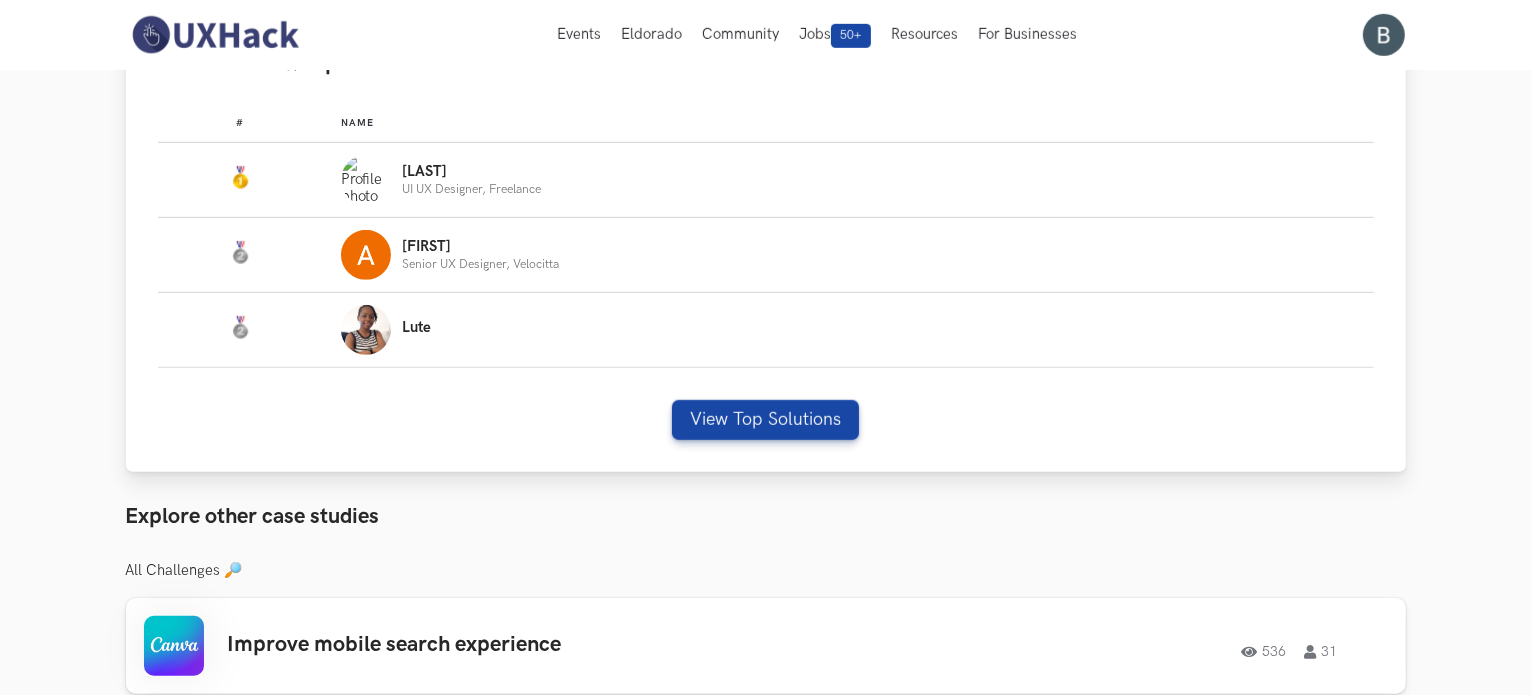 click on "# Name #: Name: Nirmalkumar UI UX Designer, Freelance #: Name: Adarsh Senior UX Designer, Velocitta #: Name: Lute View Top Solutions" at bounding box center [766, 283] 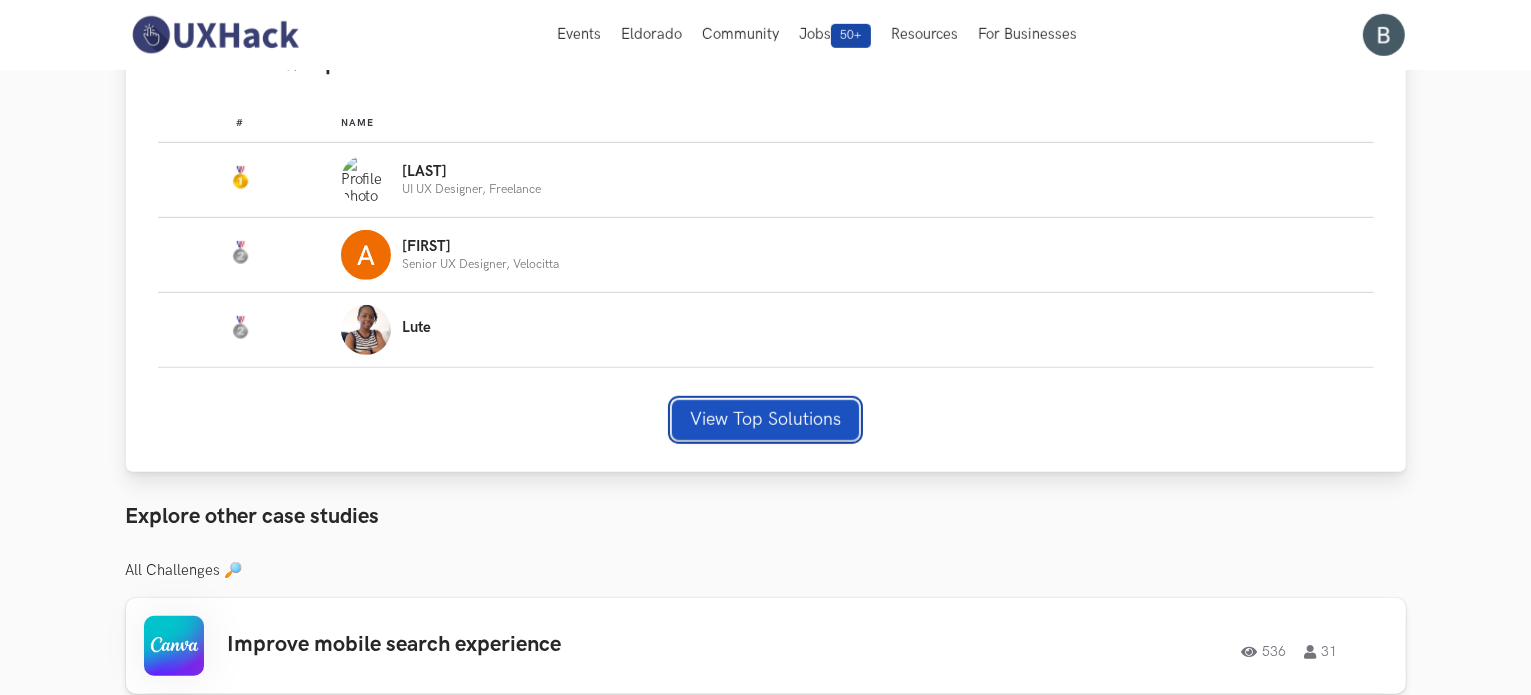 click on "View Top Solutions" at bounding box center [765, 420] 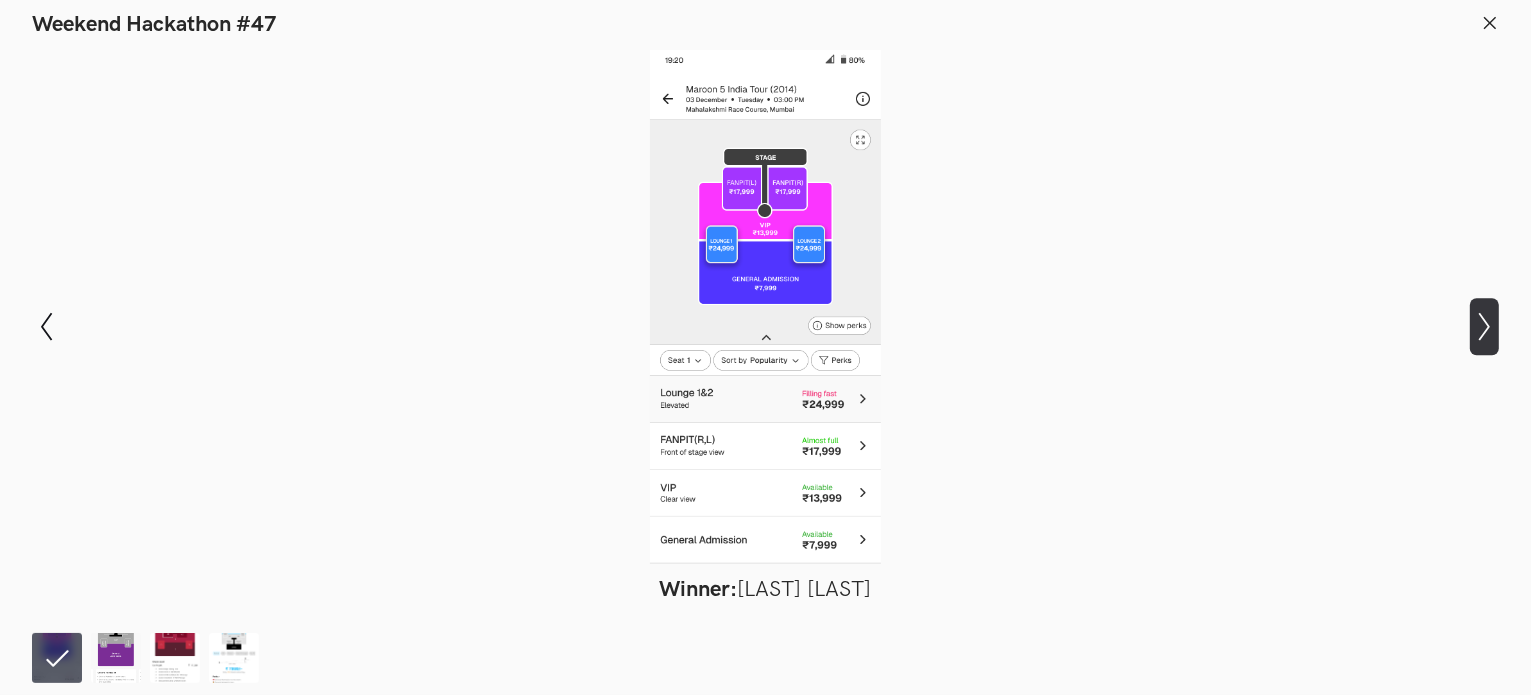 click on "Show next slide" 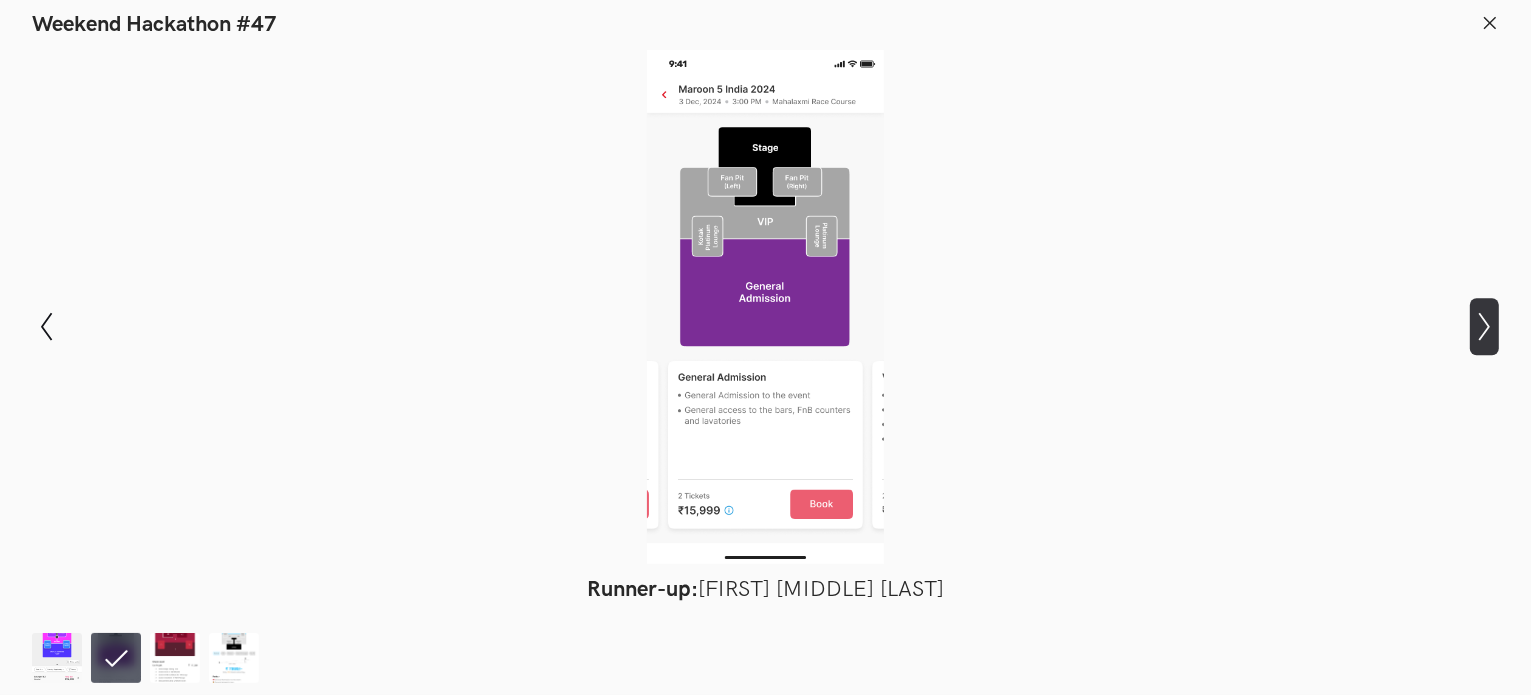 click on "Show next slide" 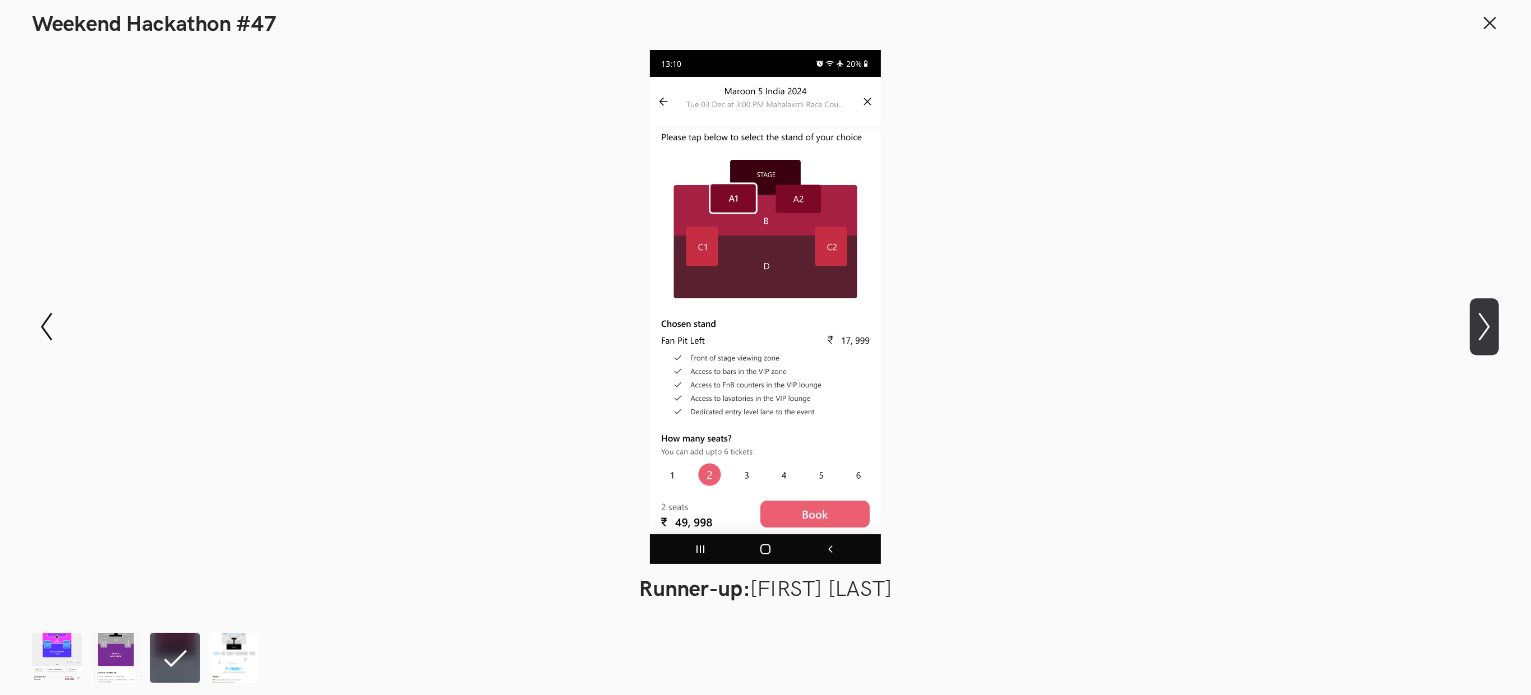 click on "Show next slide" 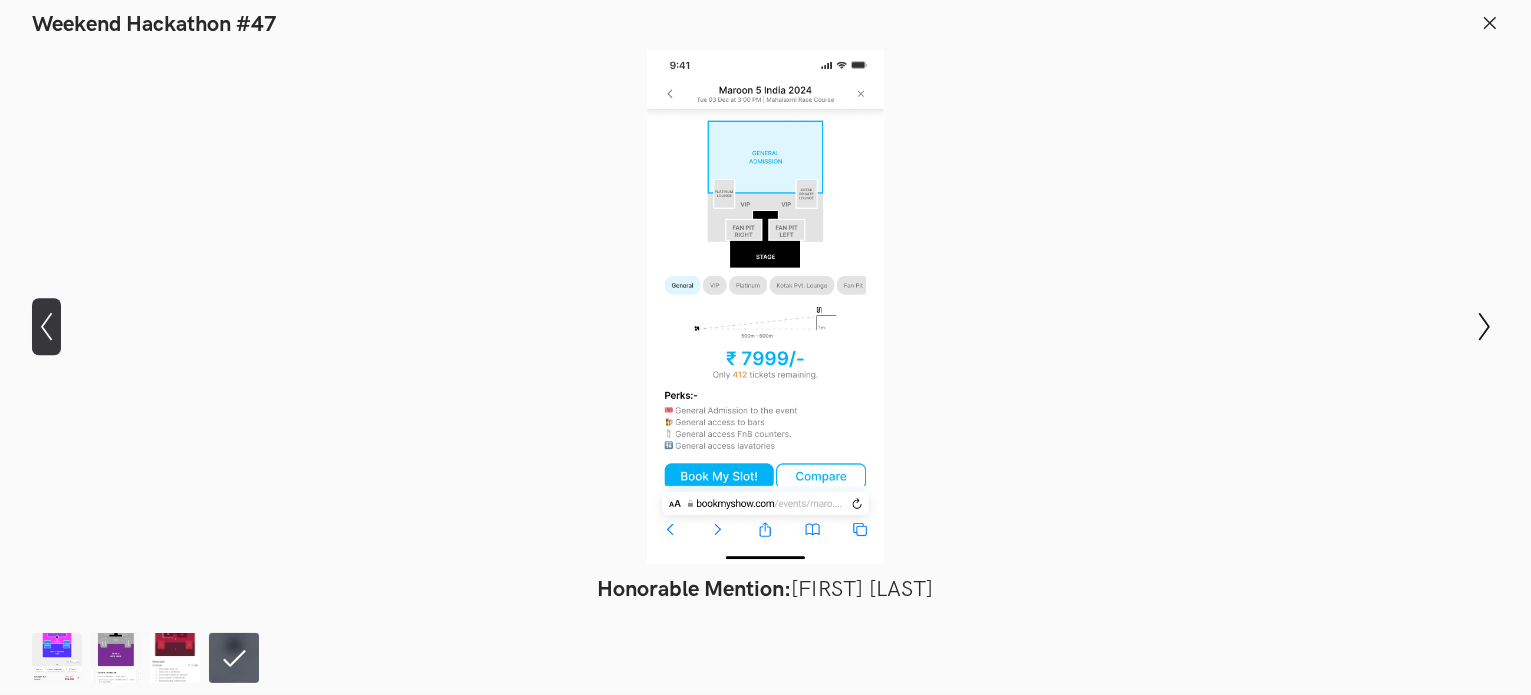 click on "Show previous slide" at bounding box center [46, 327] 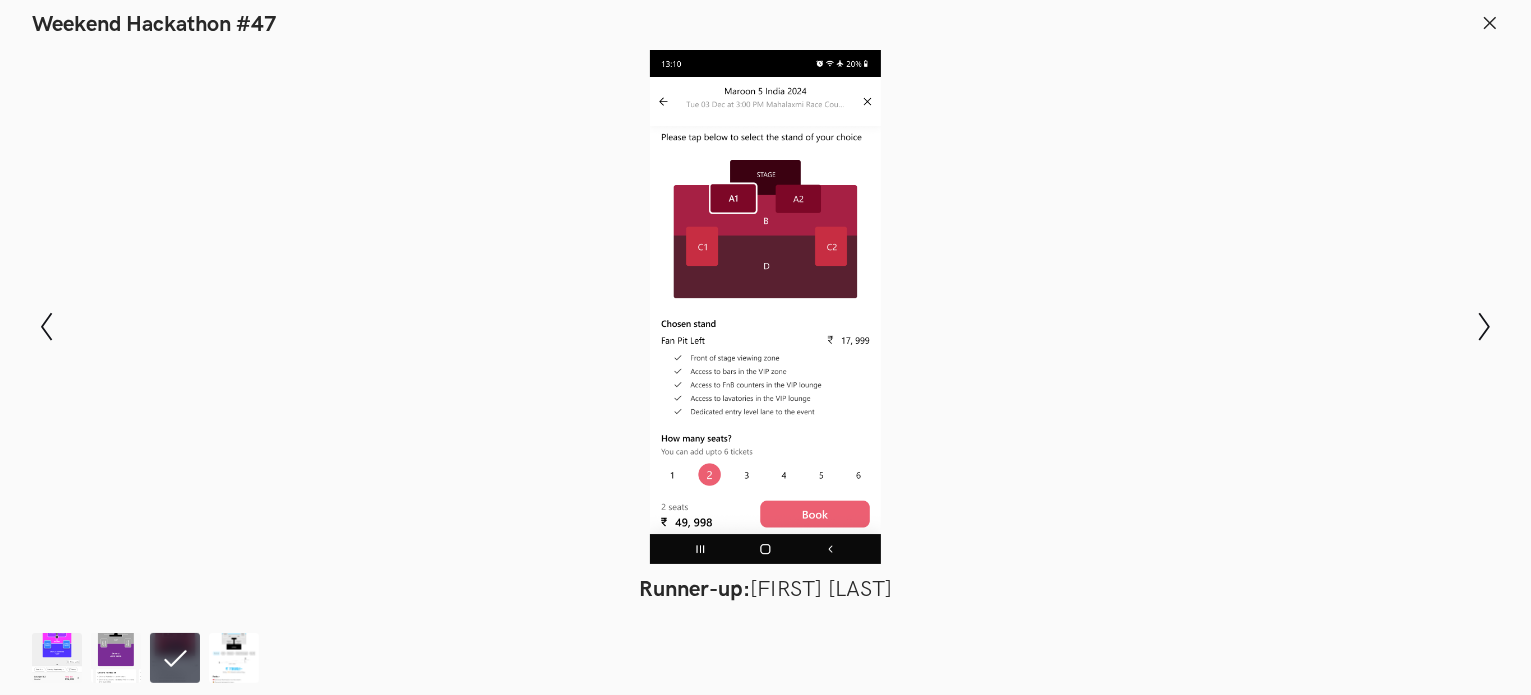 click on "Weekend Hackathon #47" at bounding box center [765, 19] 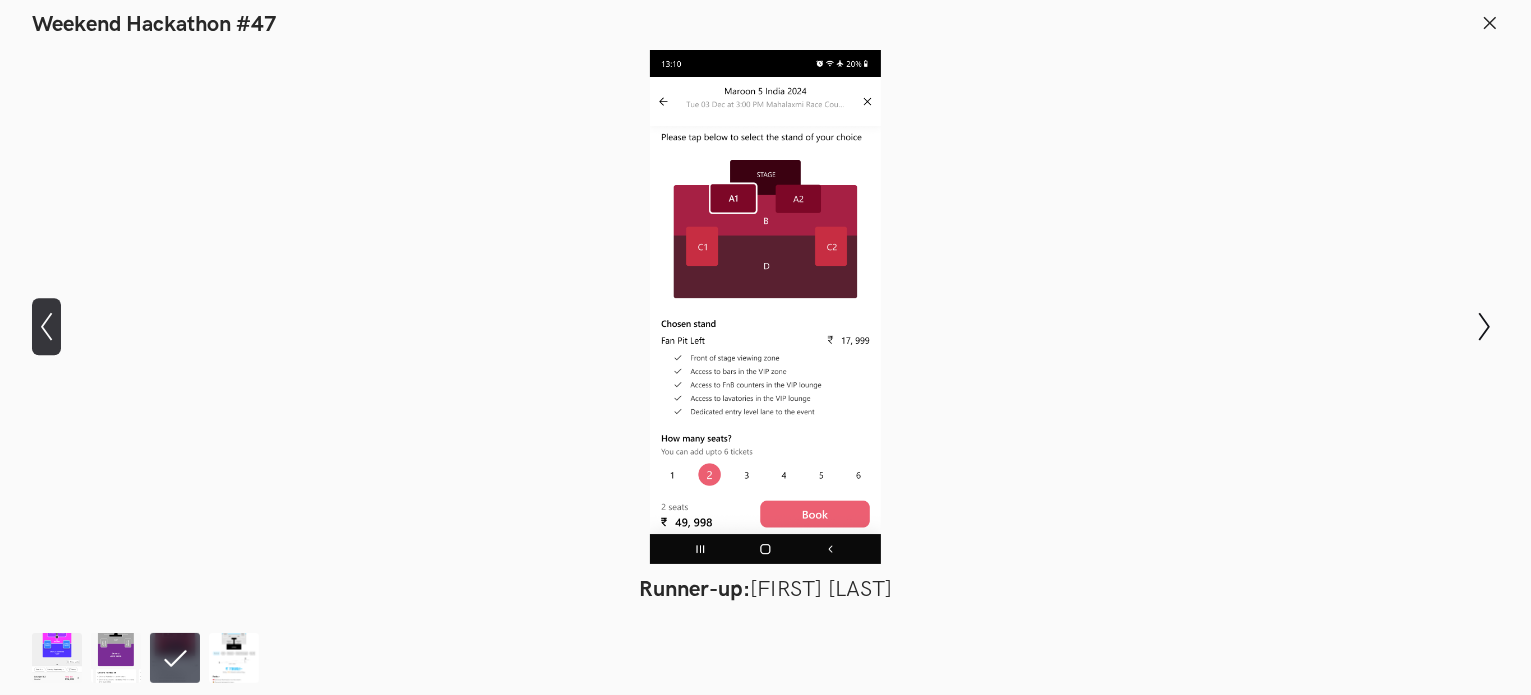 click on "Show previous slide" at bounding box center (46, 327) 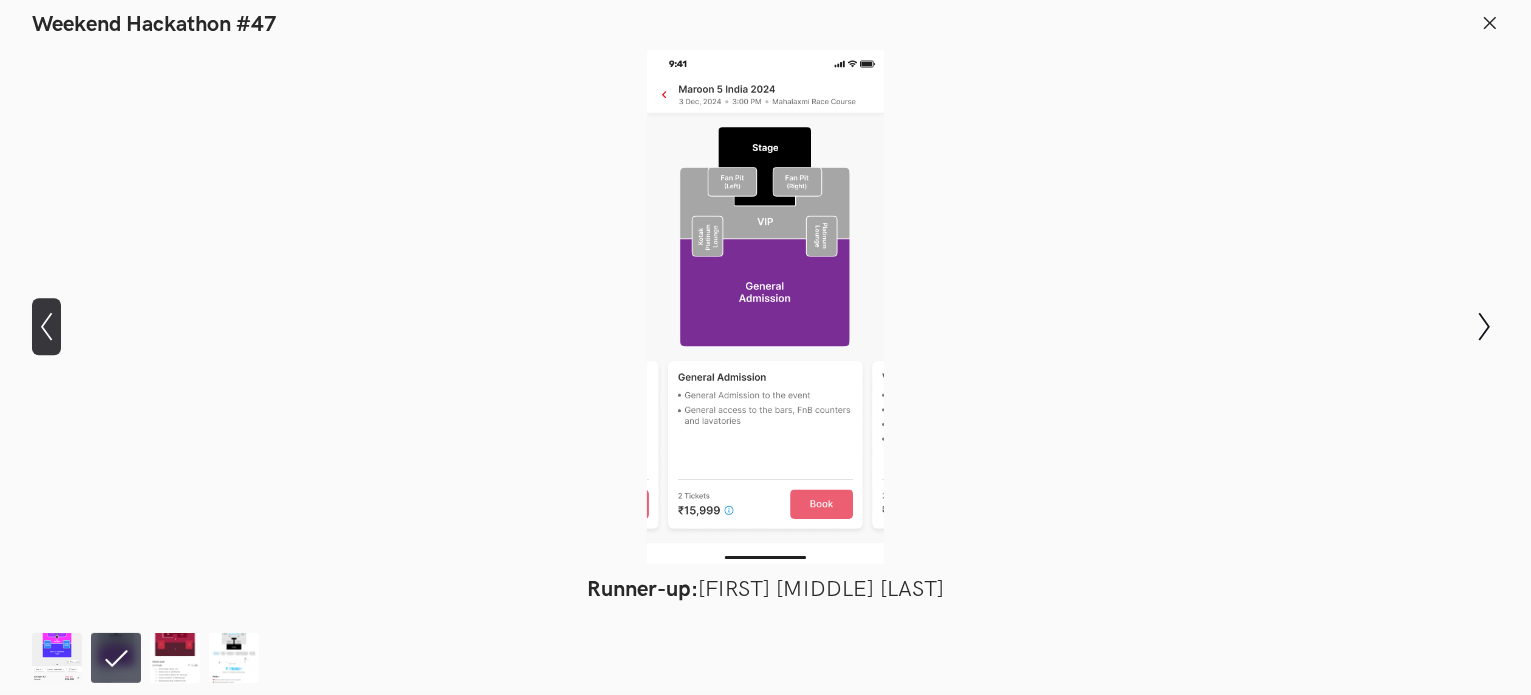 click on "Show previous slide" at bounding box center (46, 327) 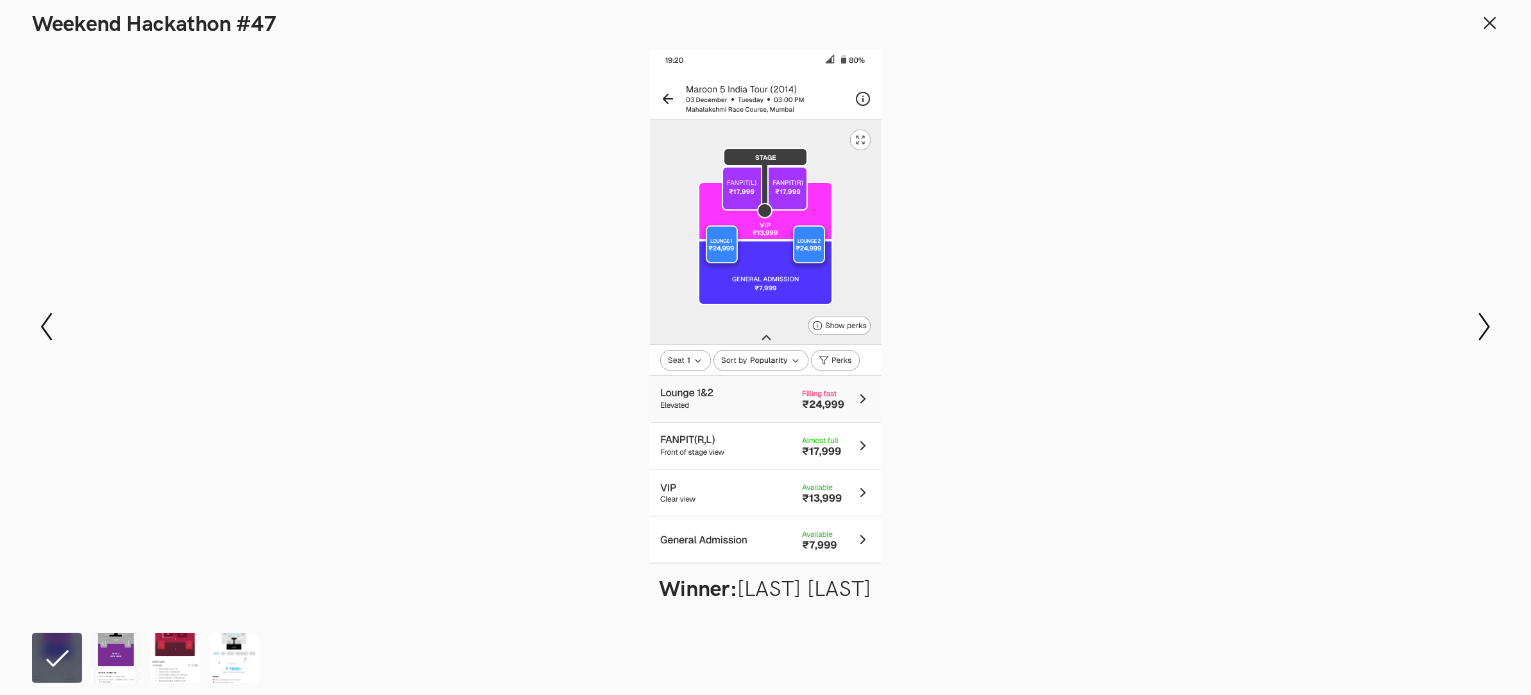 click 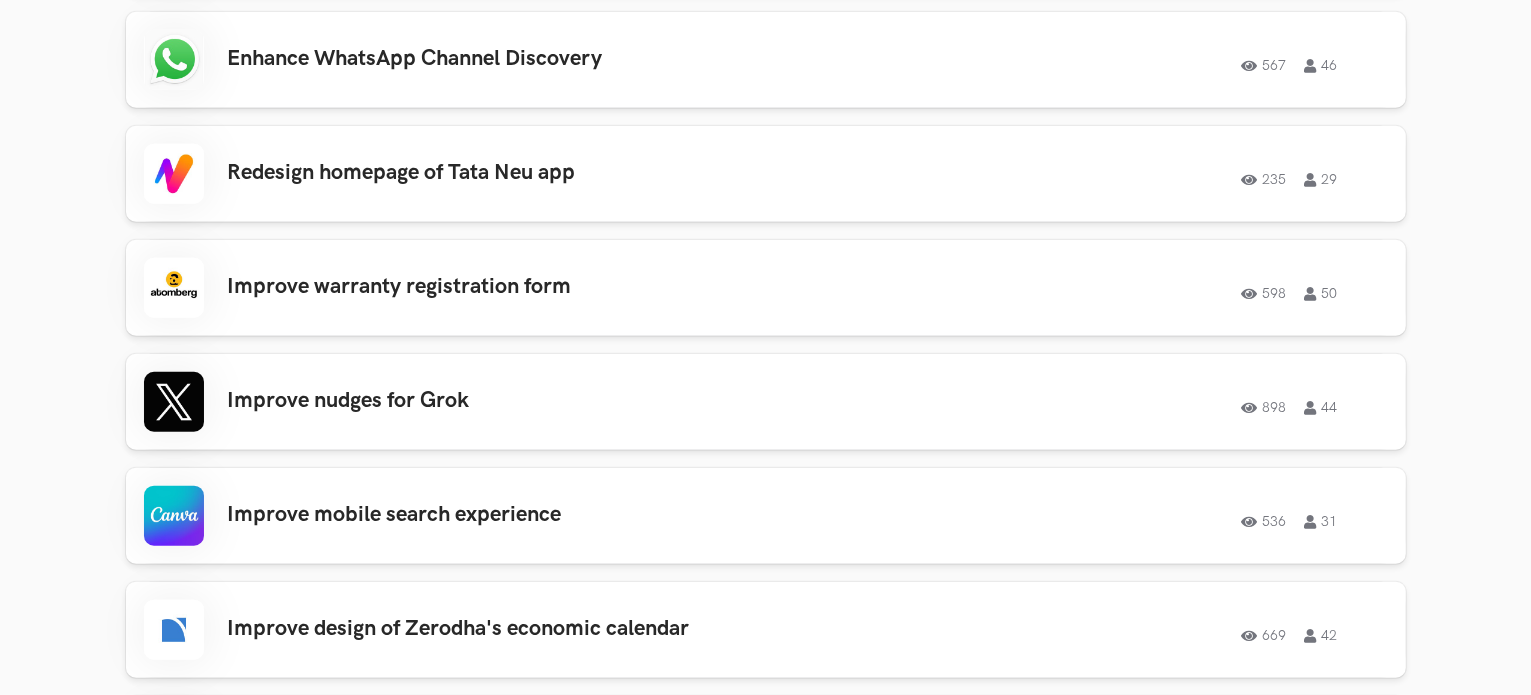 scroll, scrollTop: 2200, scrollLeft: 0, axis: vertical 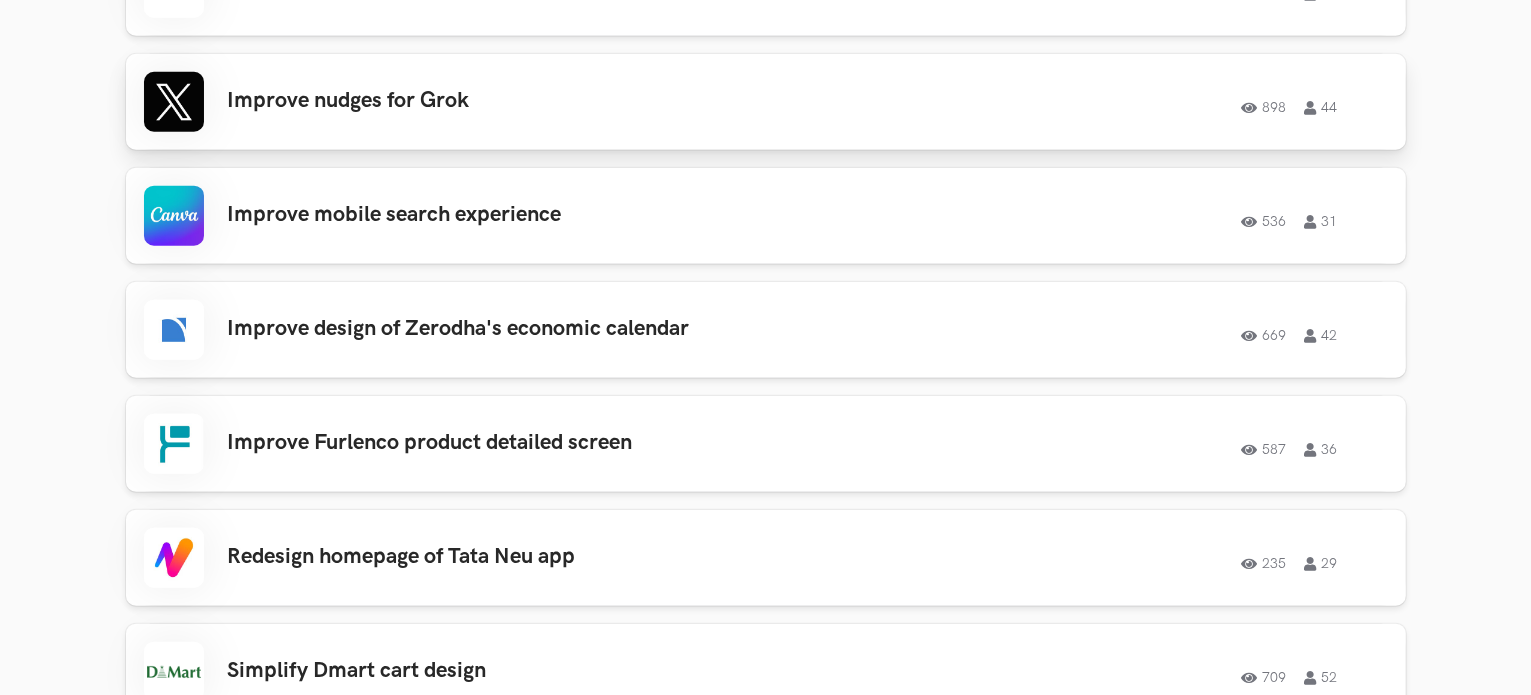 click on "Improve nudges for Grok" at bounding box center [512, 101] 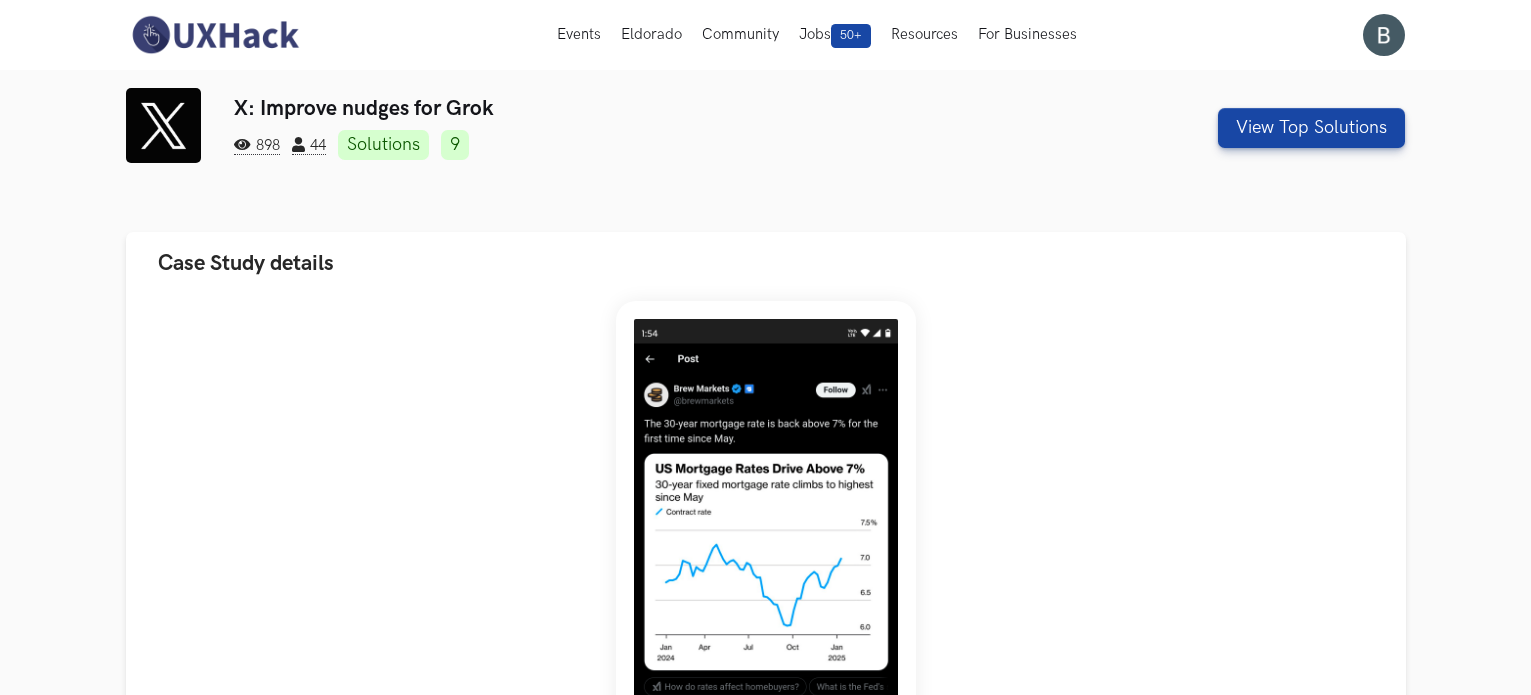 scroll, scrollTop: 0, scrollLeft: 0, axis: both 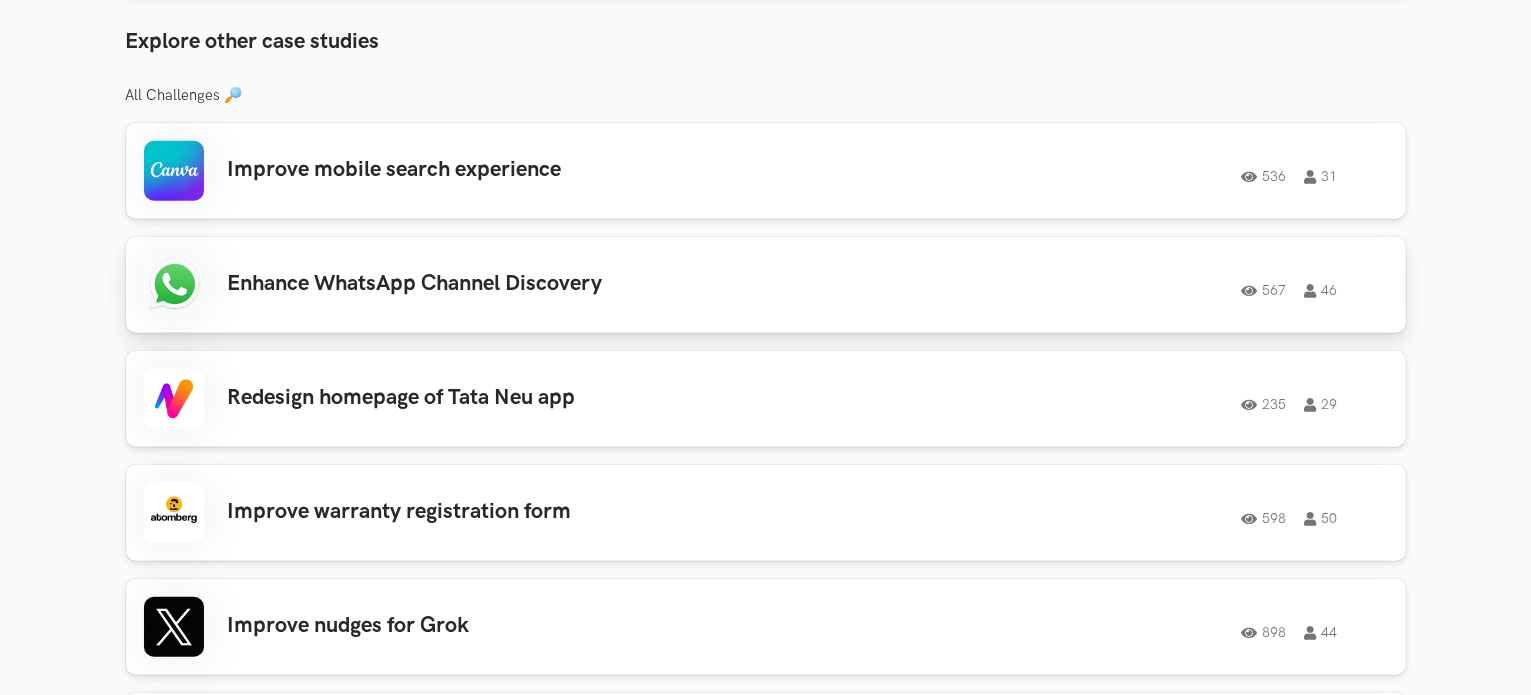 click on "Enhance WhatsApp Channel Discovery" at bounding box center [512, 284] 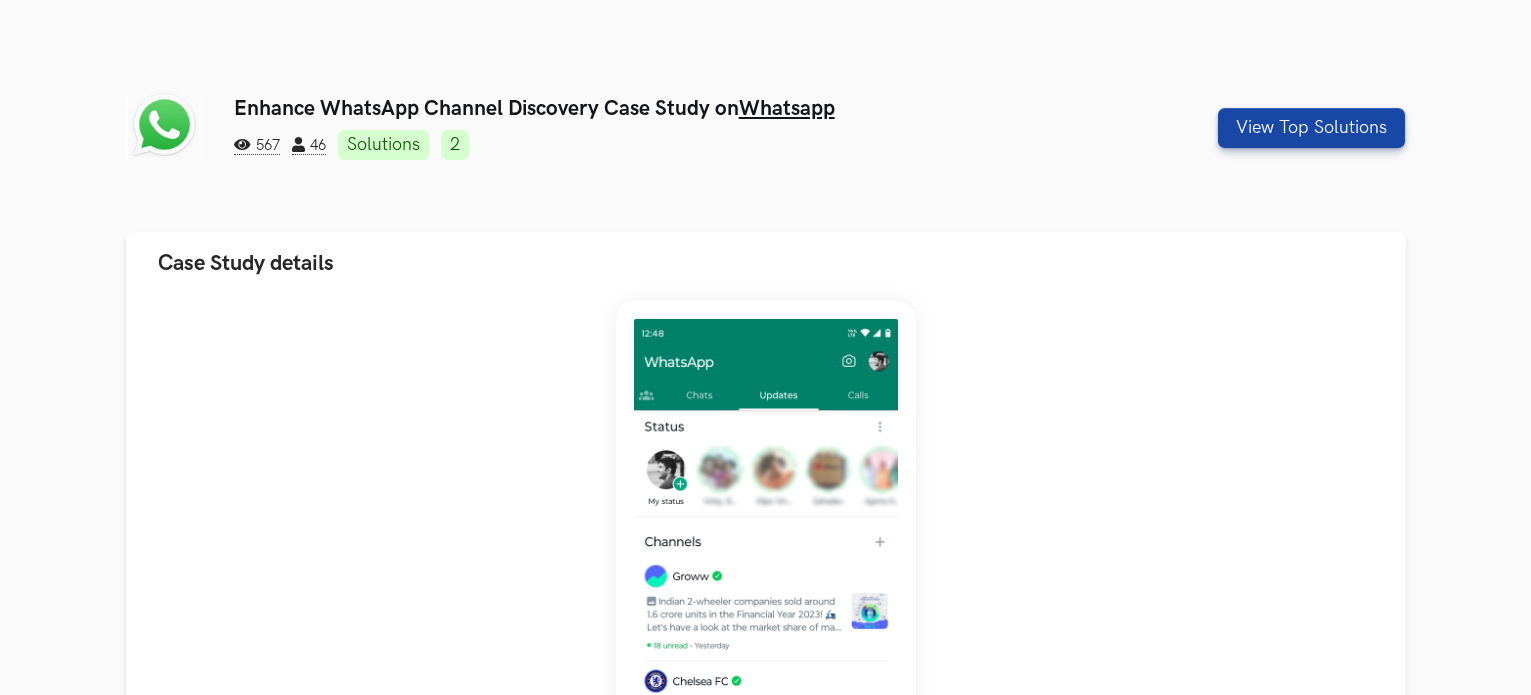 scroll, scrollTop: 600, scrollLeft: 0, axis: vertical 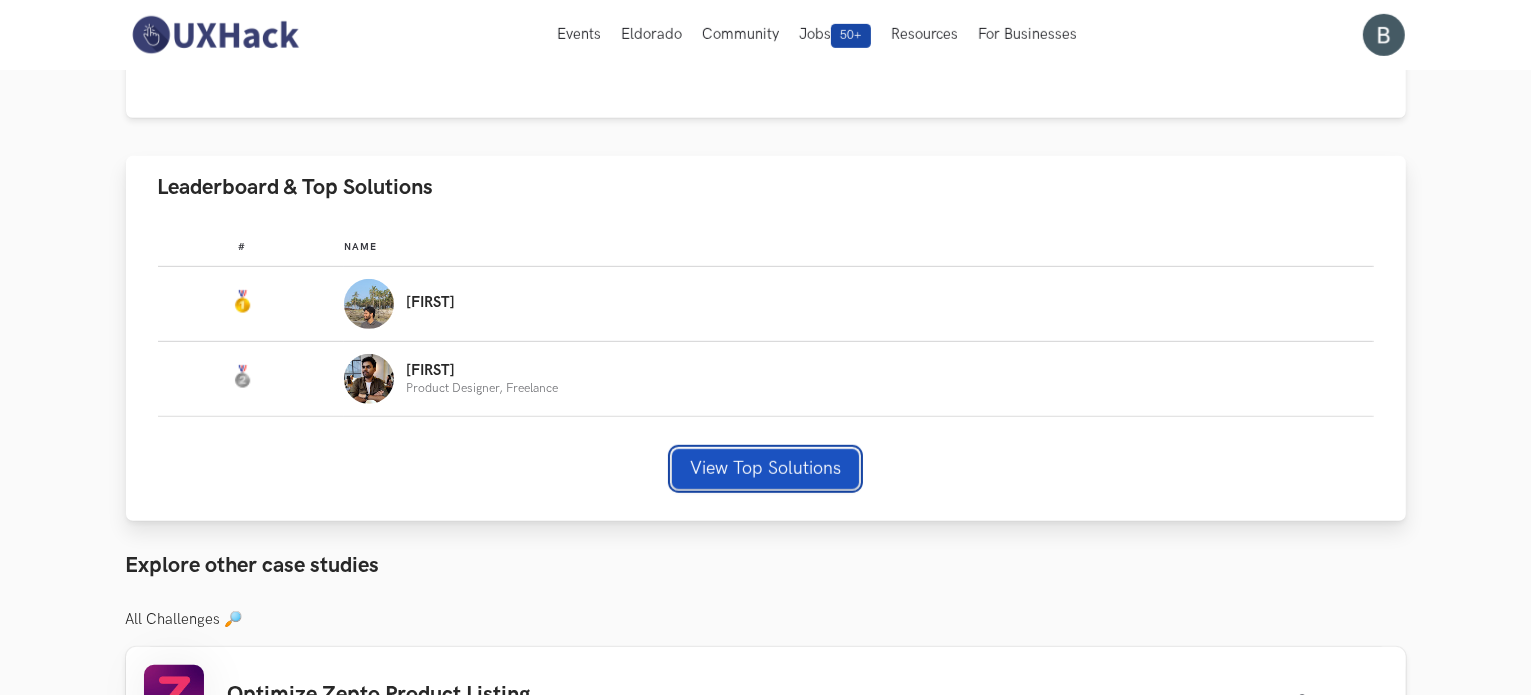 click on "View Top Solutions" at bounding box center (765, 469) 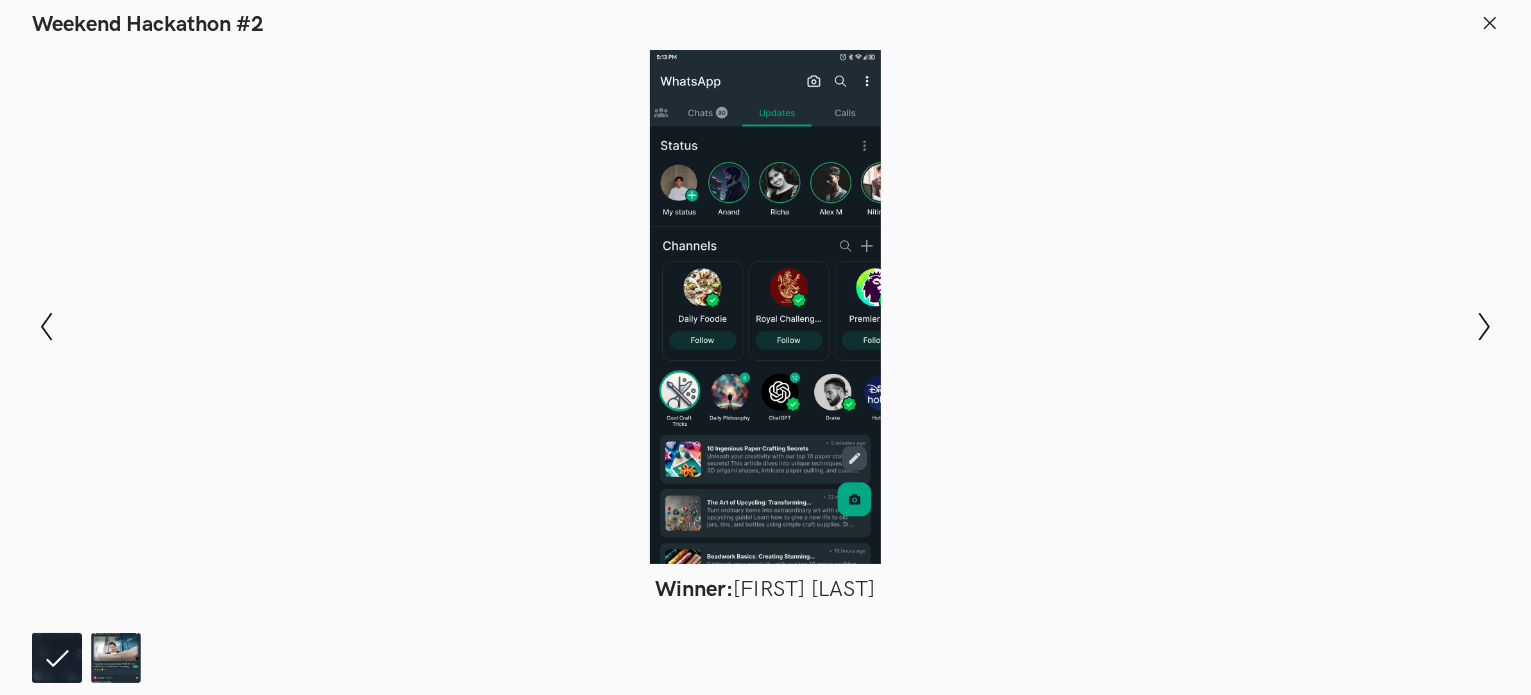click 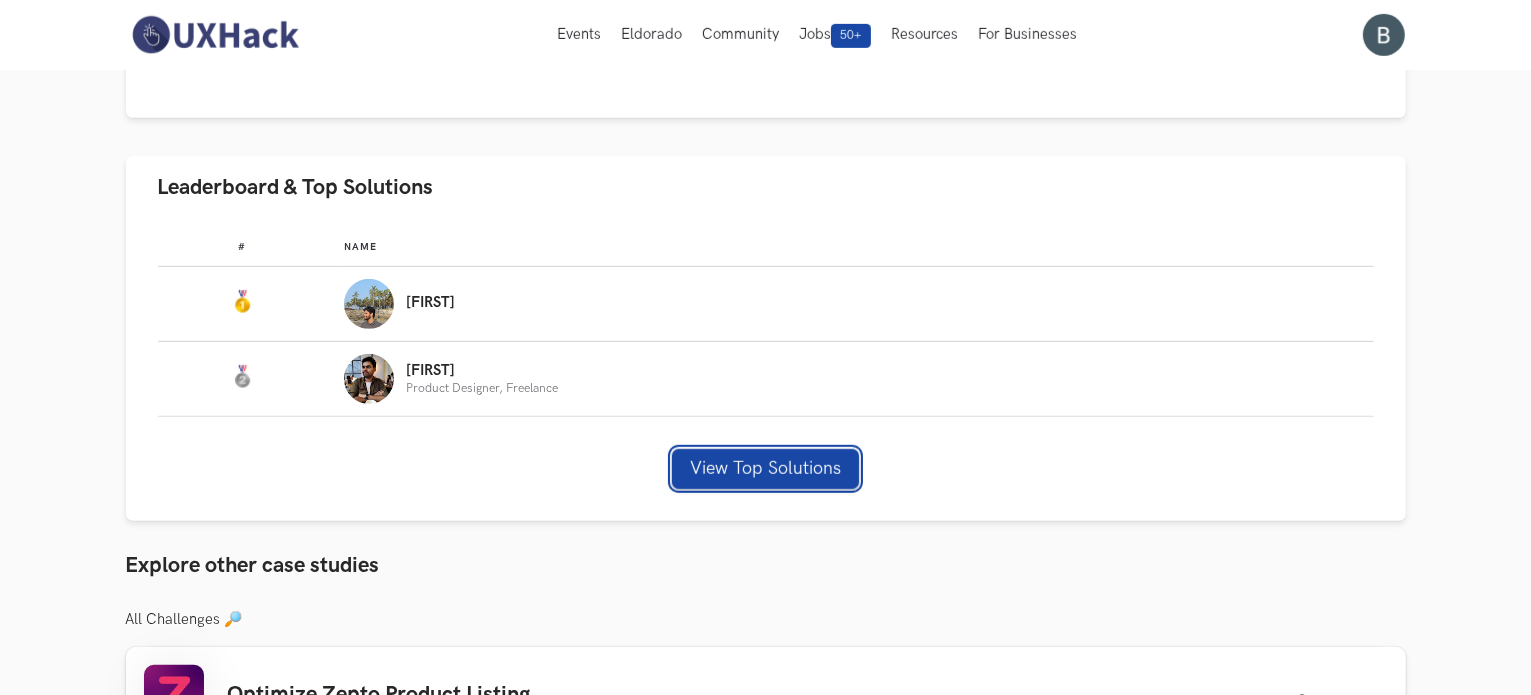scroll, scrollTop: 600, scrollLeft: 0, axis: vertical 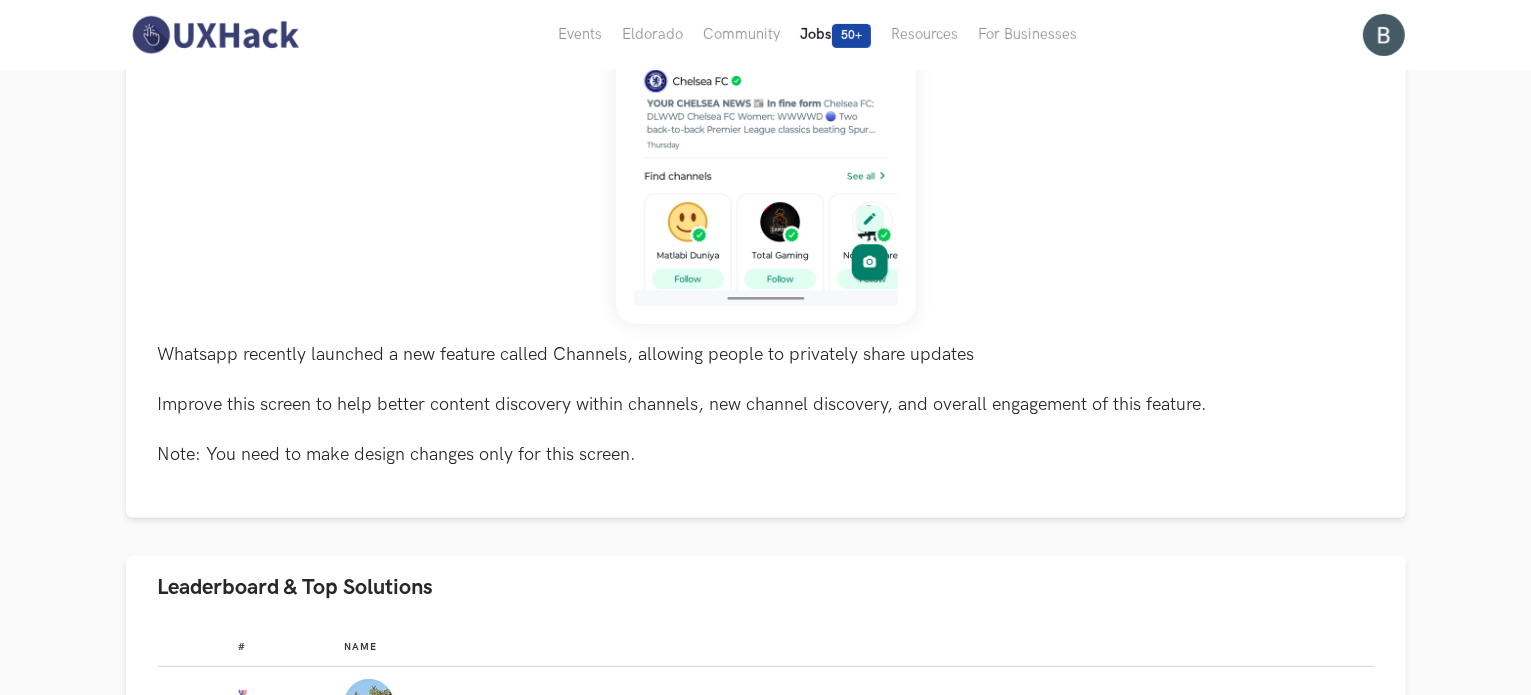 click on "Jobs  50+" at bounding box center (835, 35) 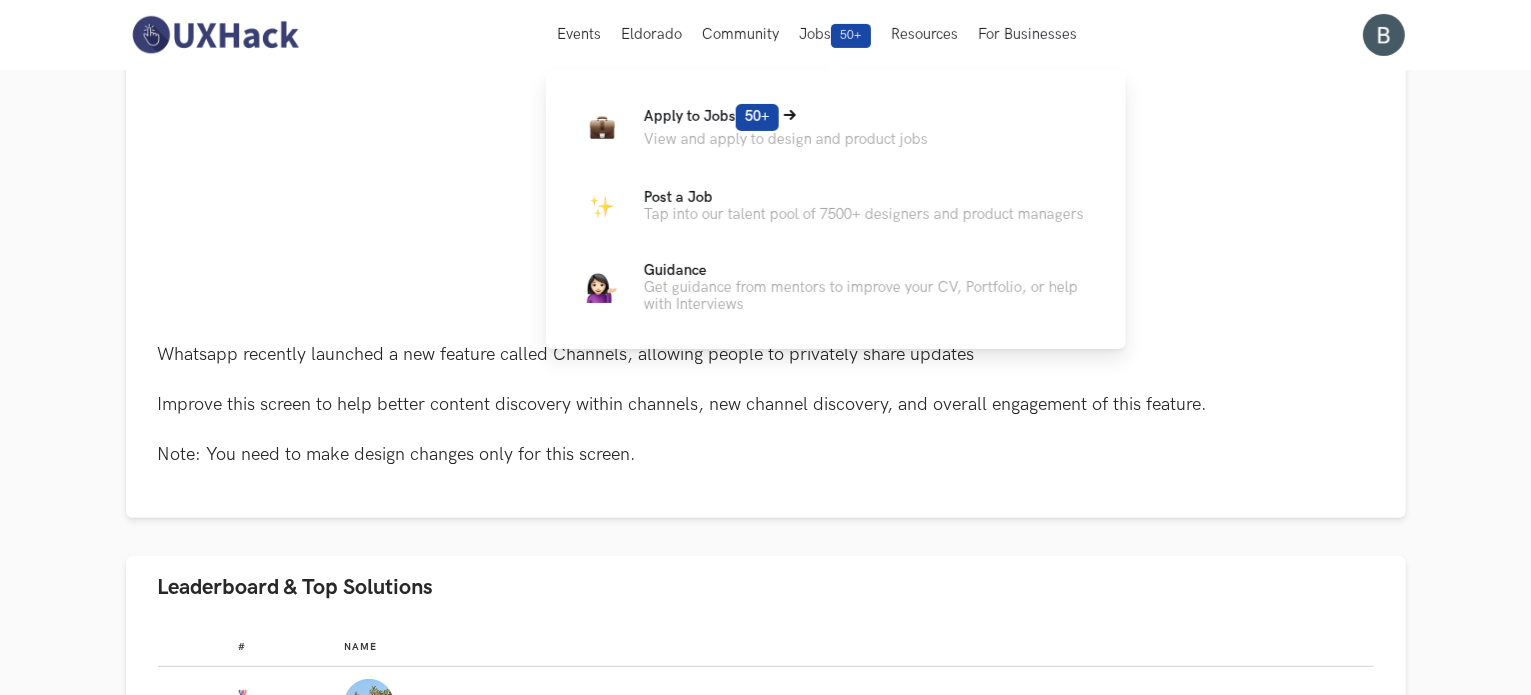 click on "Apply to Jobs  50+" at bounding box center [711, 116] 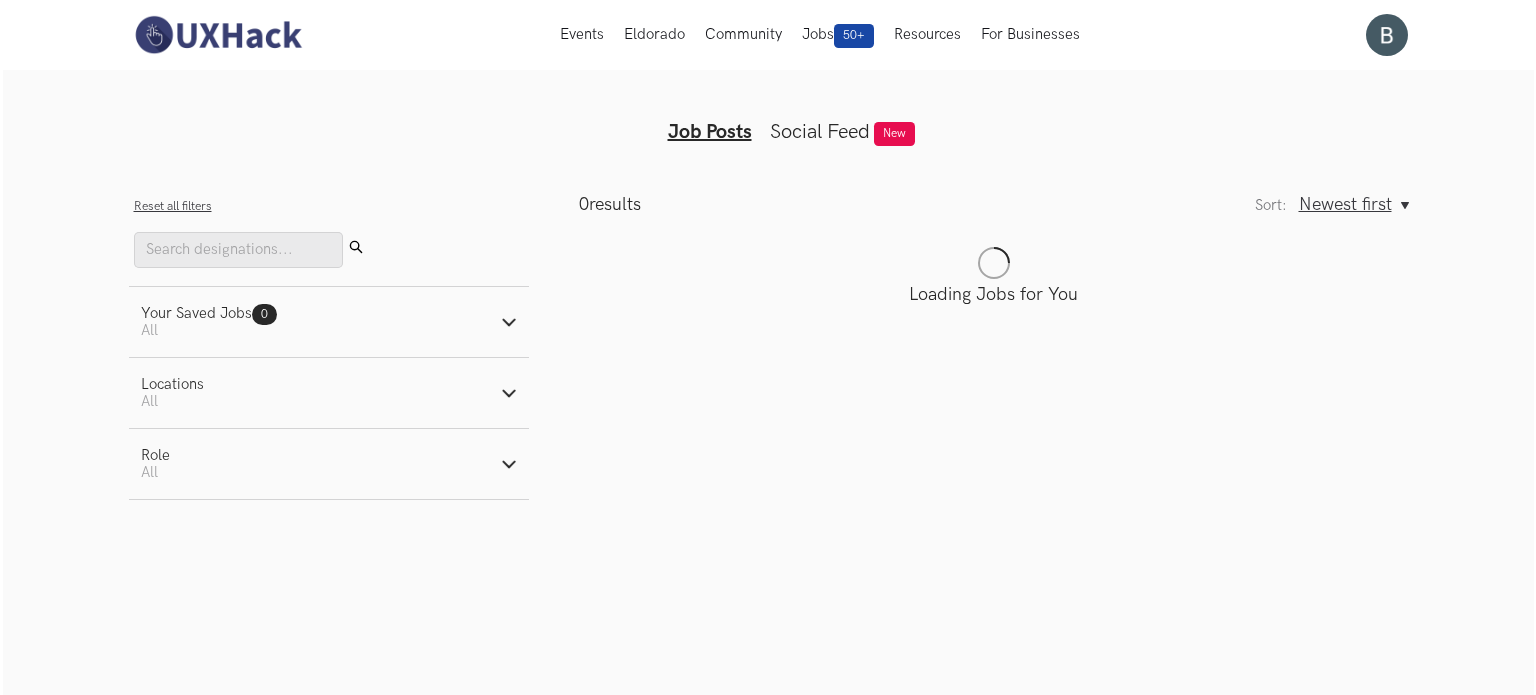 scroll, scrollTop: 0, scrollLeft: 0, axis: both 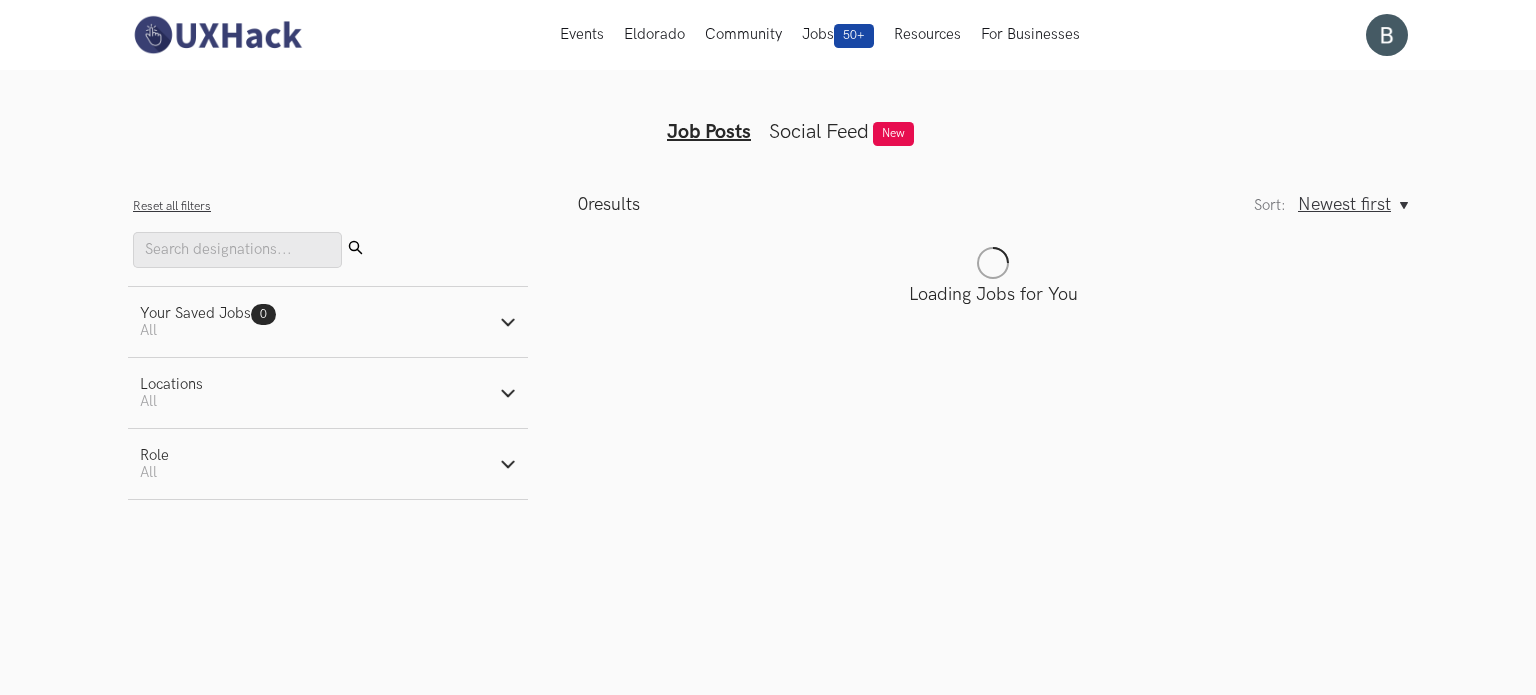 type 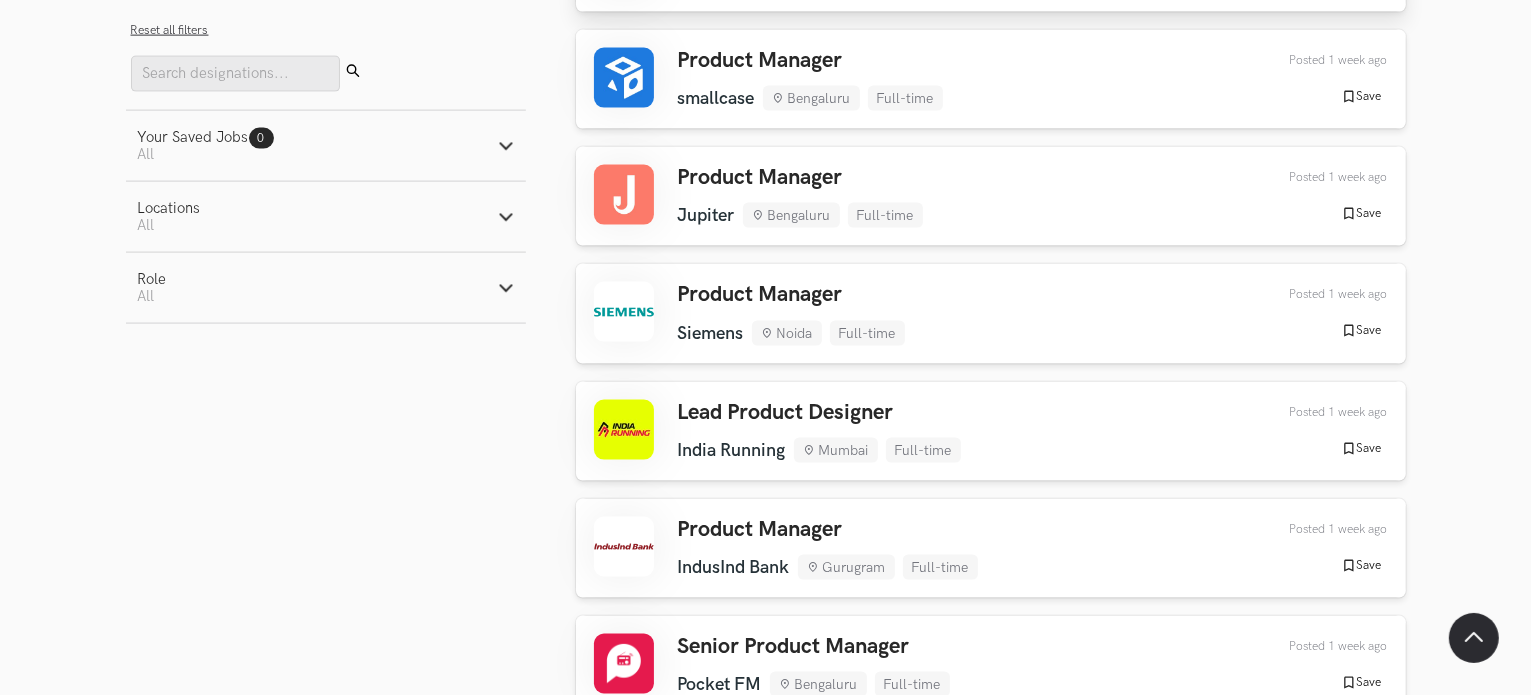 scroll, scrollTop: 3200, scrollLeft: 0, axis: vertical 